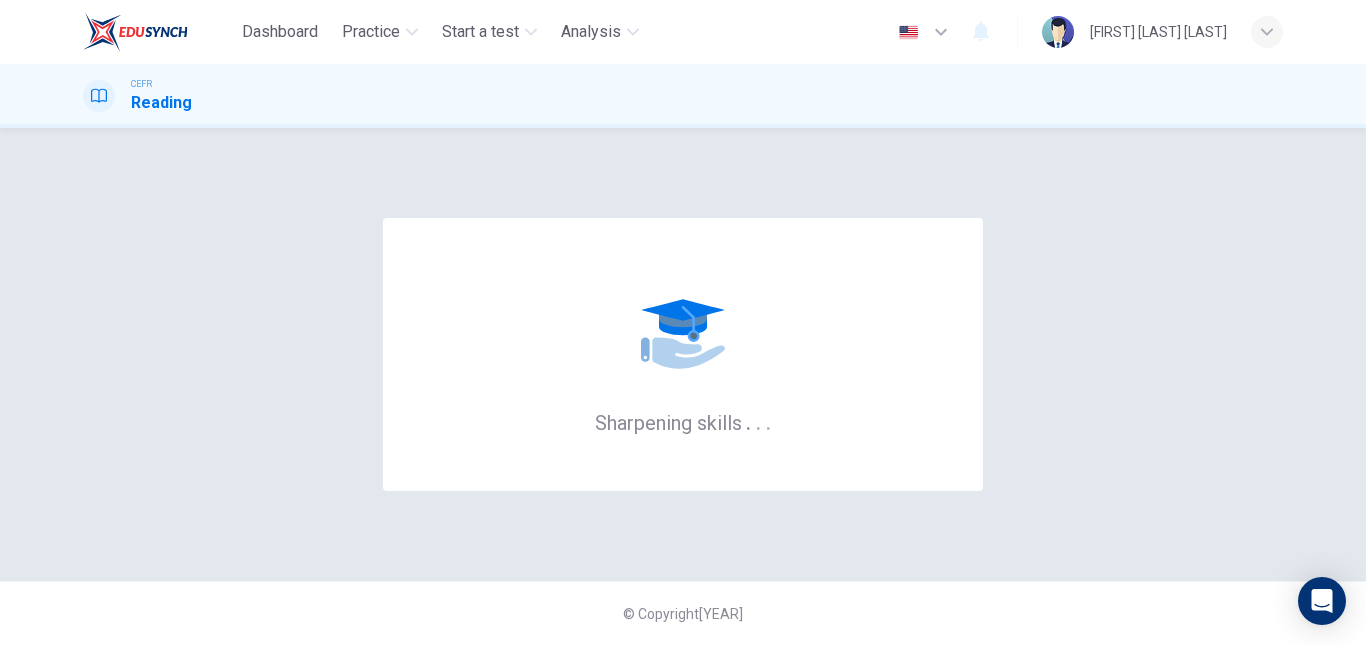scroll, scrollTop: 0, scrollLeft: 0, axis: both 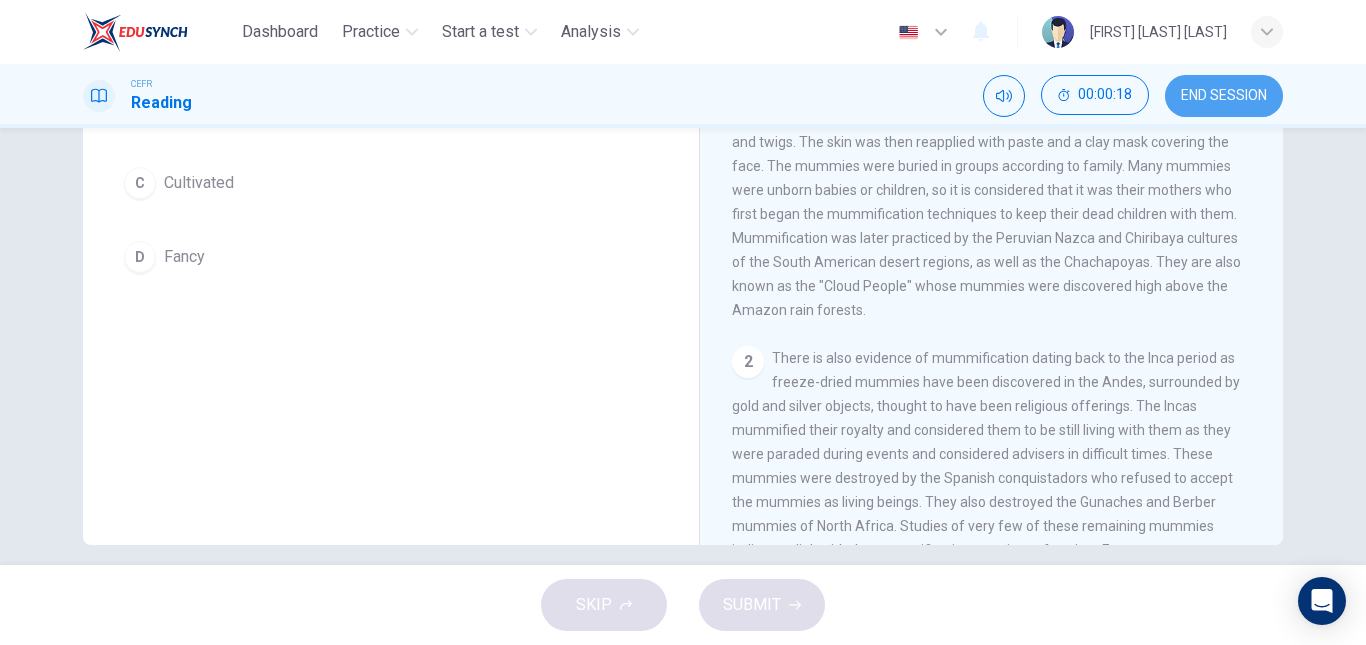 click on "END SESSION" at bounding box center [1224, 96] 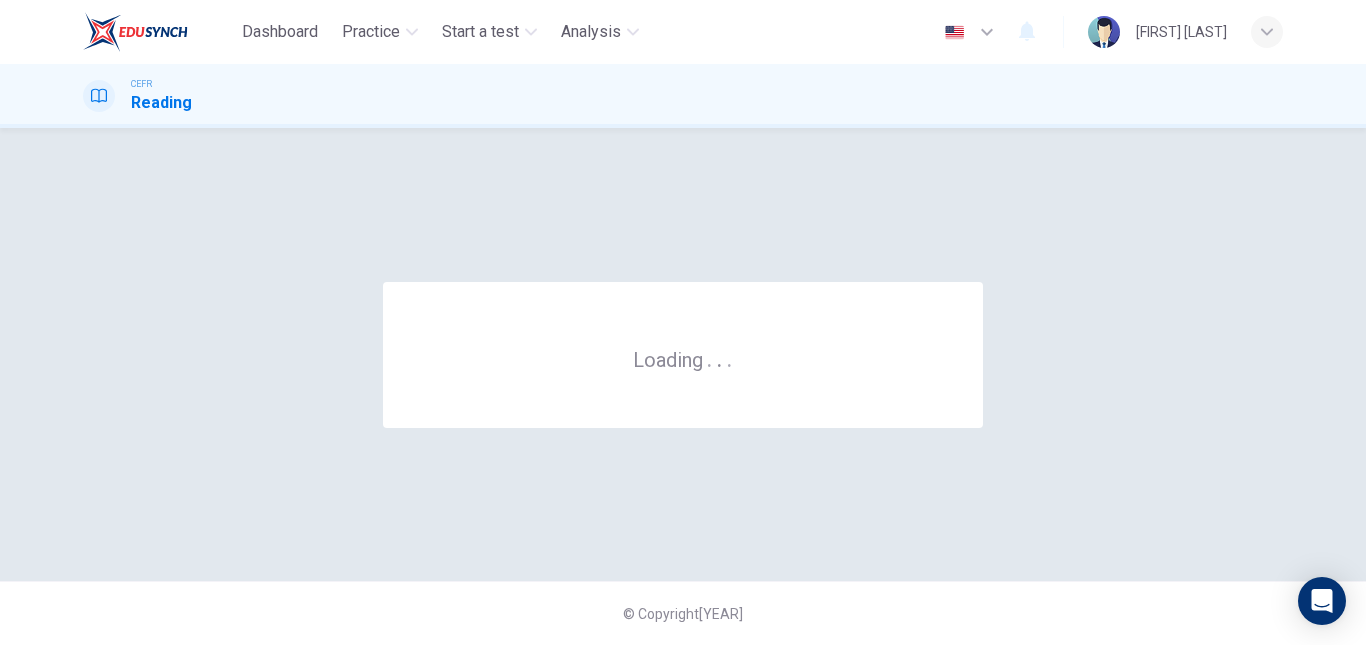 scroll, scrollTop: 0, scrollLeft: 0, axis: both 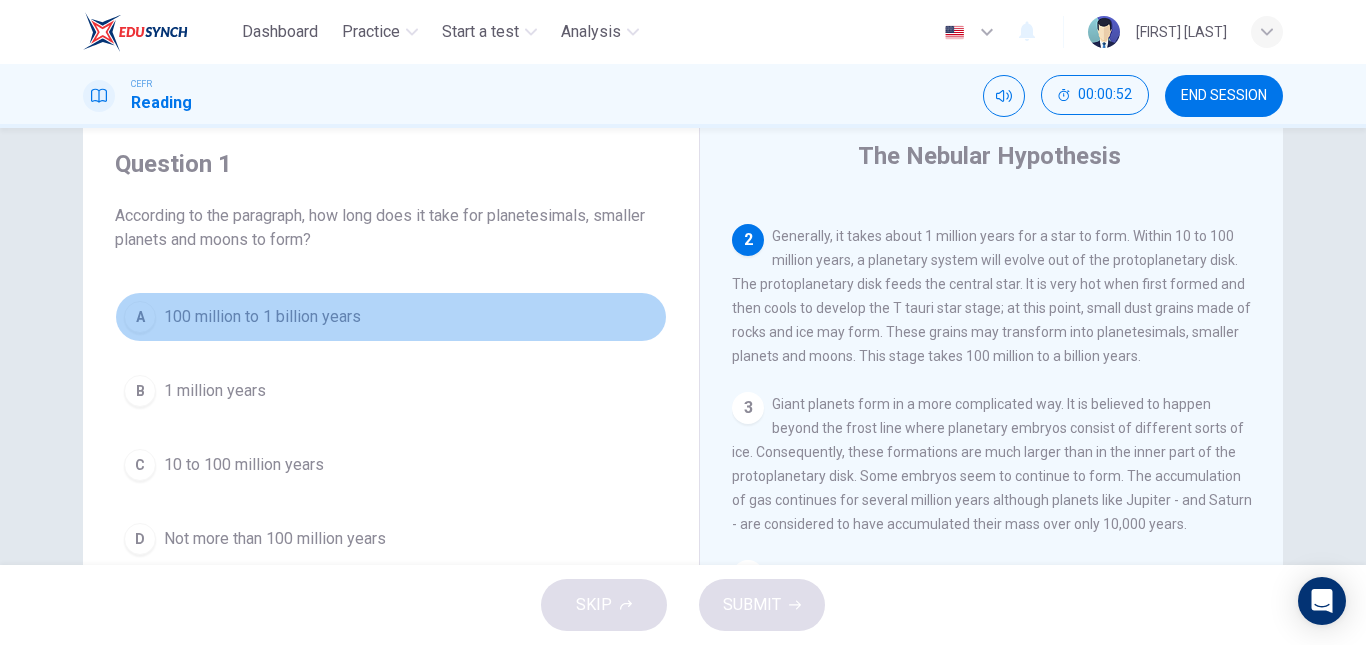 click on "A" at bounding box center [140, 317] 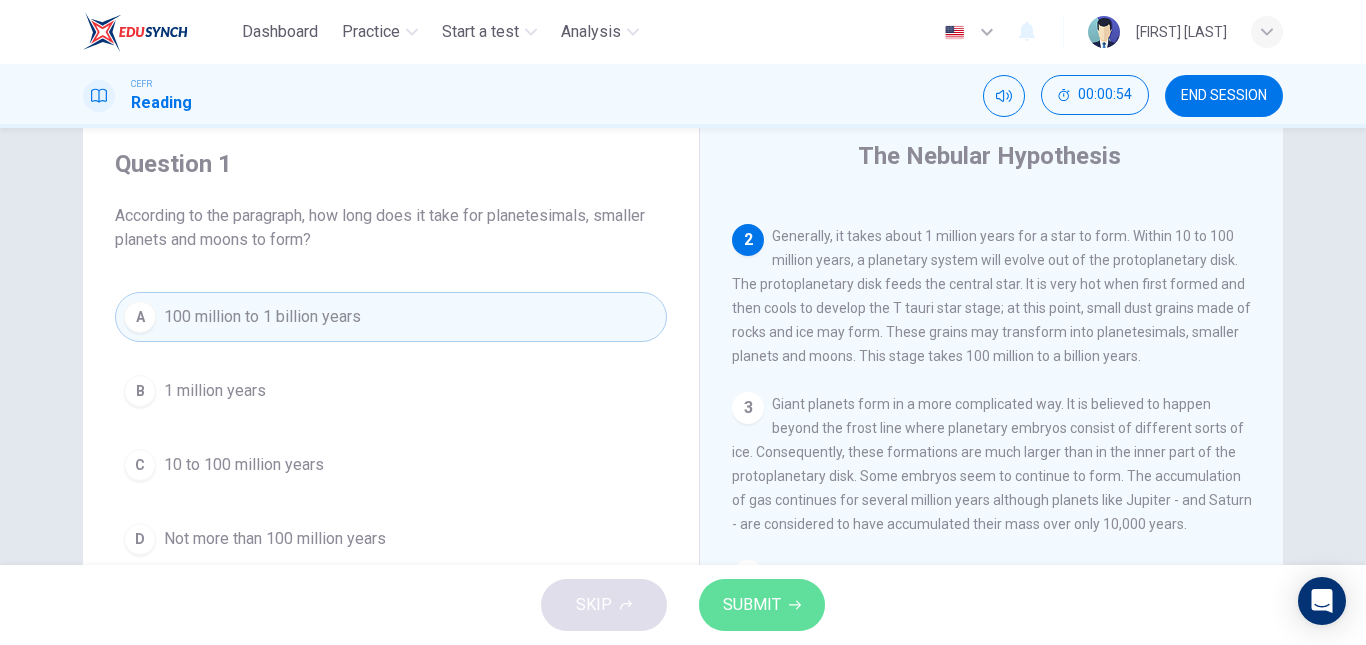 click on "SUBMIT" at bounding box center (752, 605) 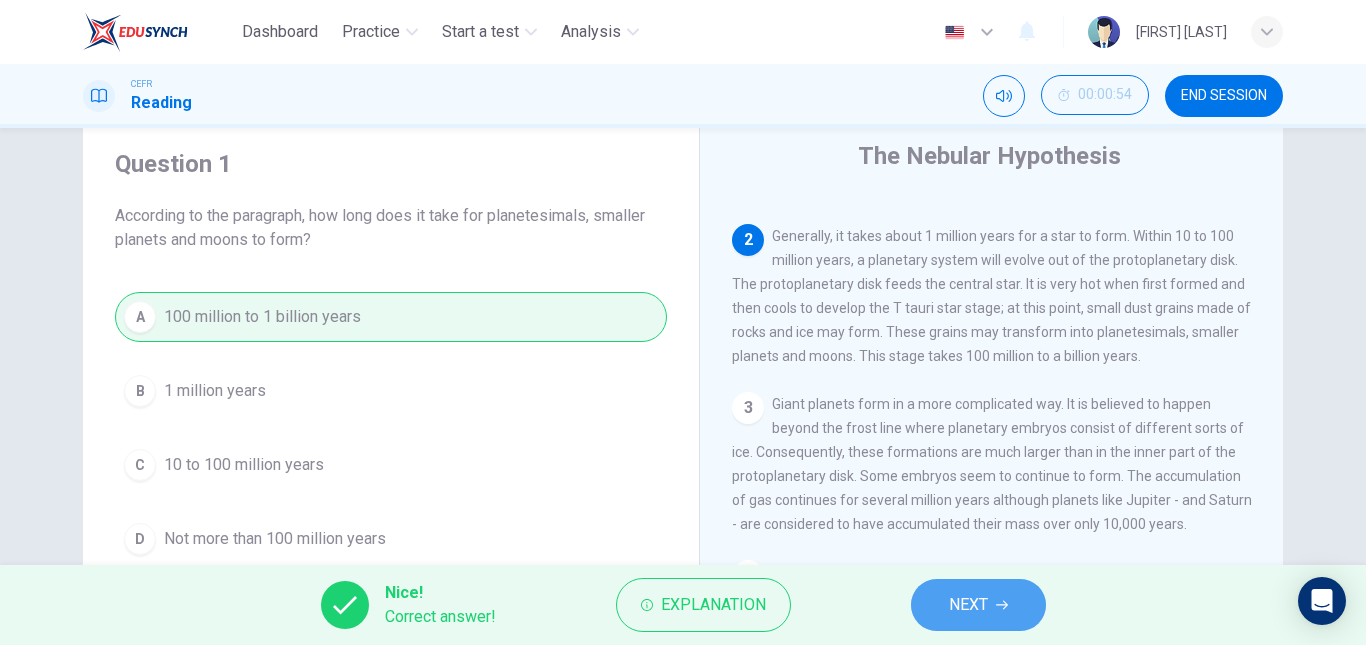 click on "NEXT" at bounding box center [968, 605] 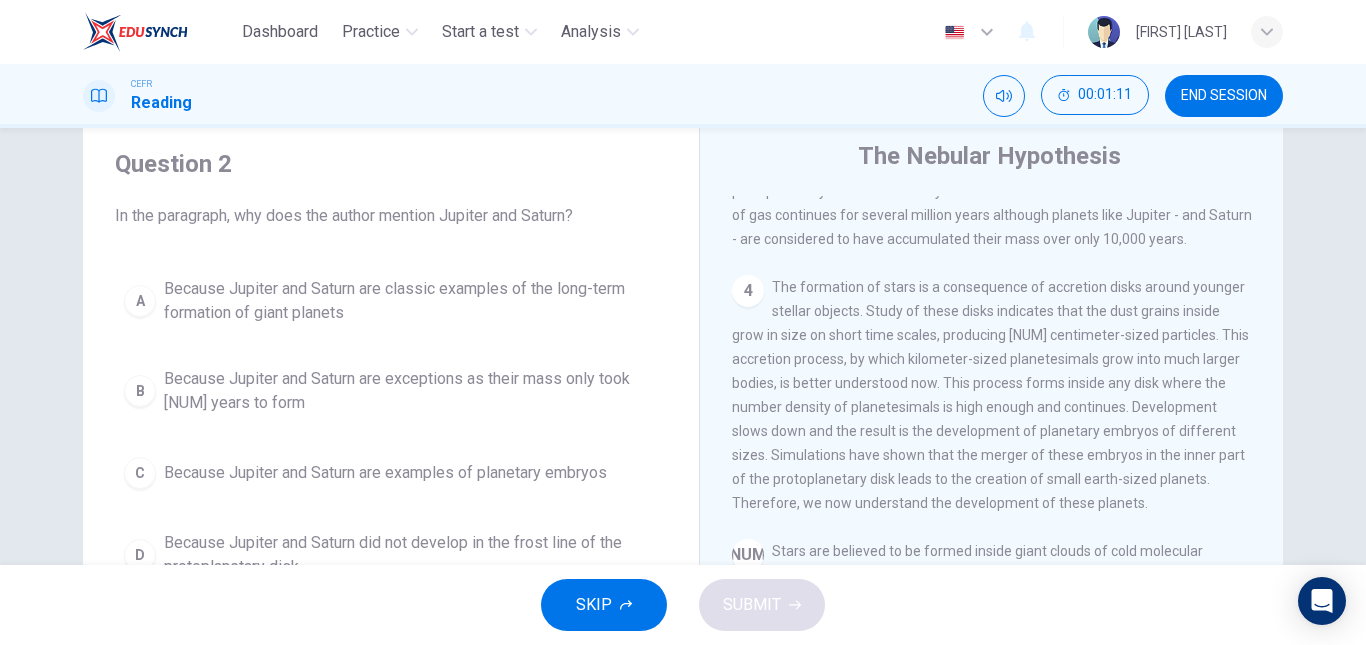 scroll, scrollTop: 587, scrollLeft: 0, axis: vertical 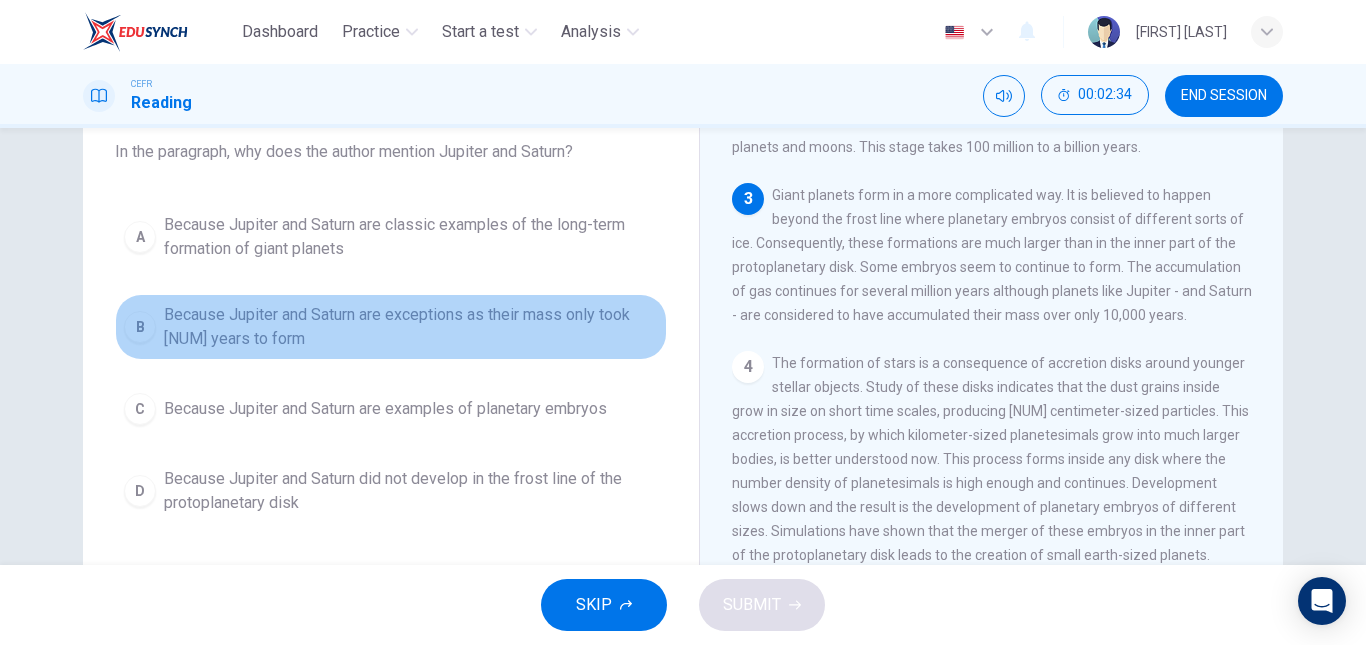 click on "B" at bounding box center [140, 237] 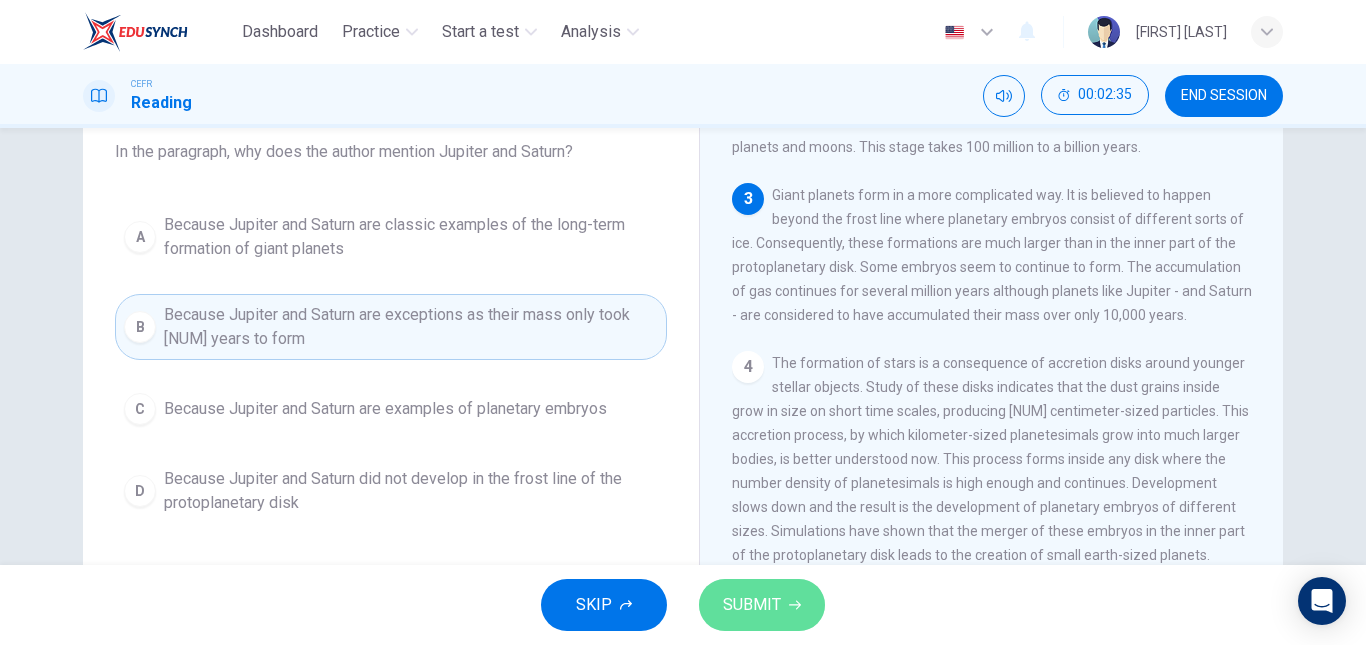 click on "SUBMIT" at bounding box center [752, 605] 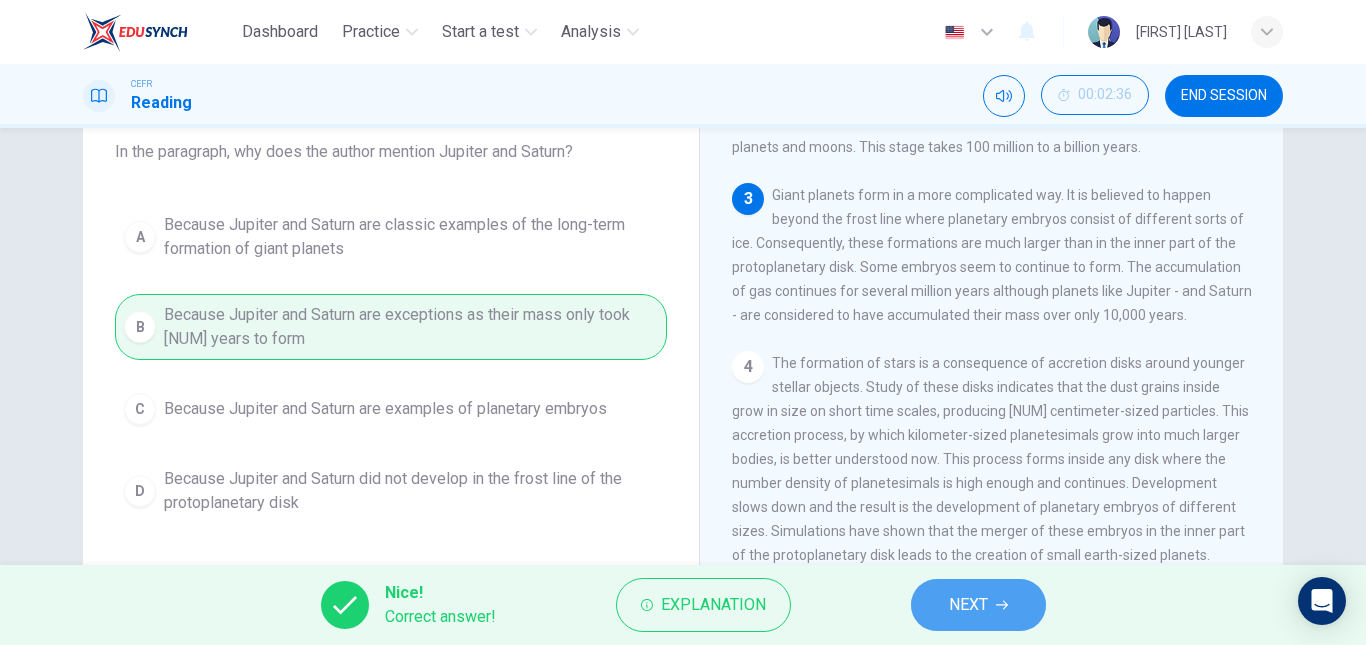 click at bounding box center (1002, 605) 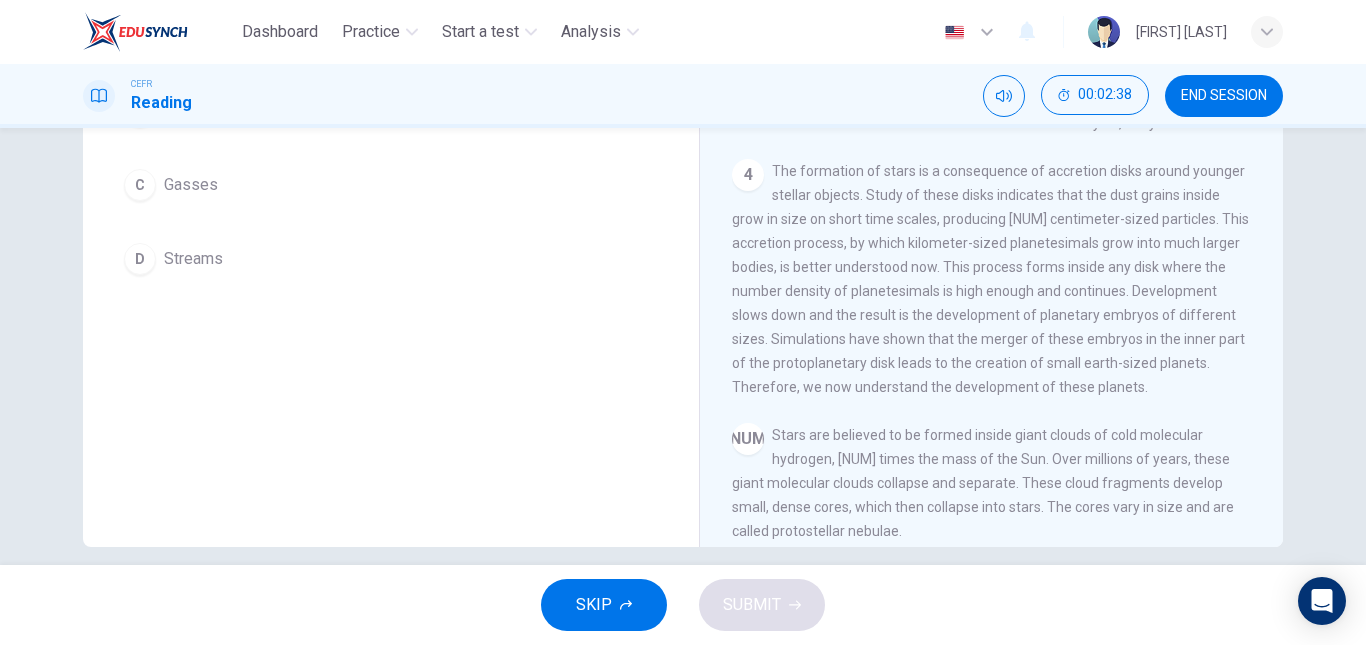 scroll, scrollTop: 317, scrollLeft: 0, axis: vertical 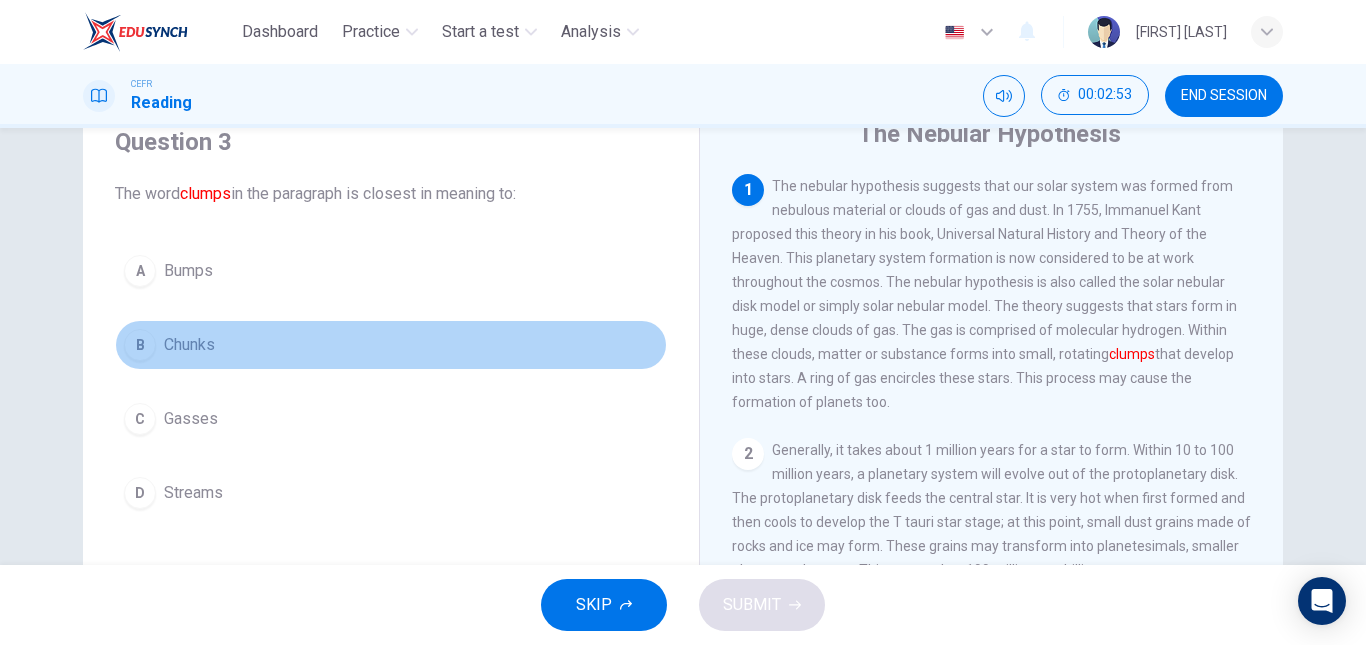 click on "B" at bounding box center [140, 271] 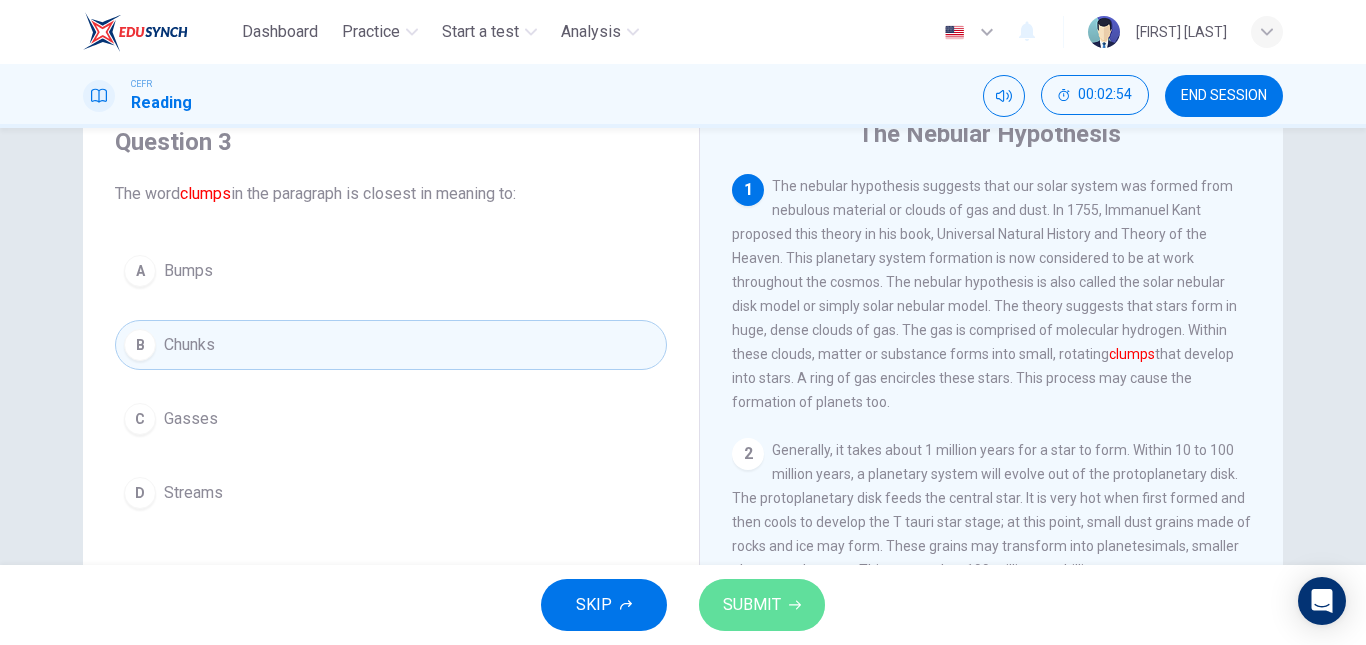 click on "SUBMIT" at bounding box center [762, 605] 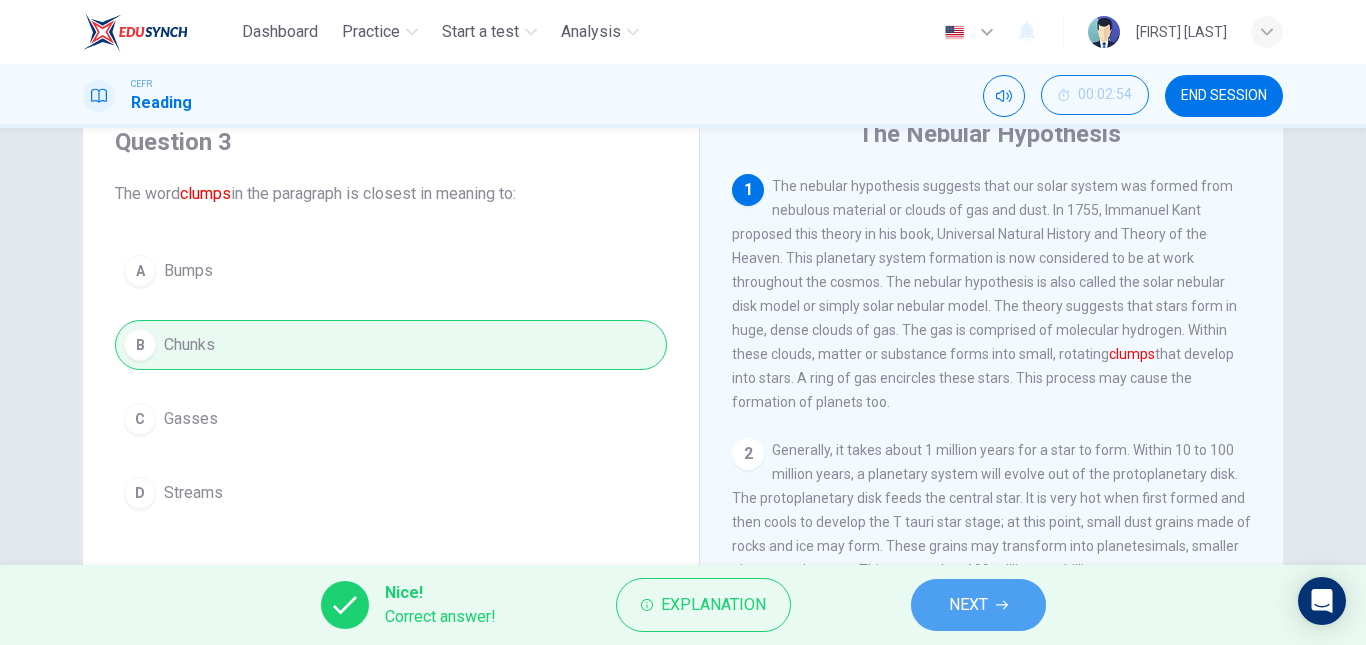 click at bounding box center [1002, 605] 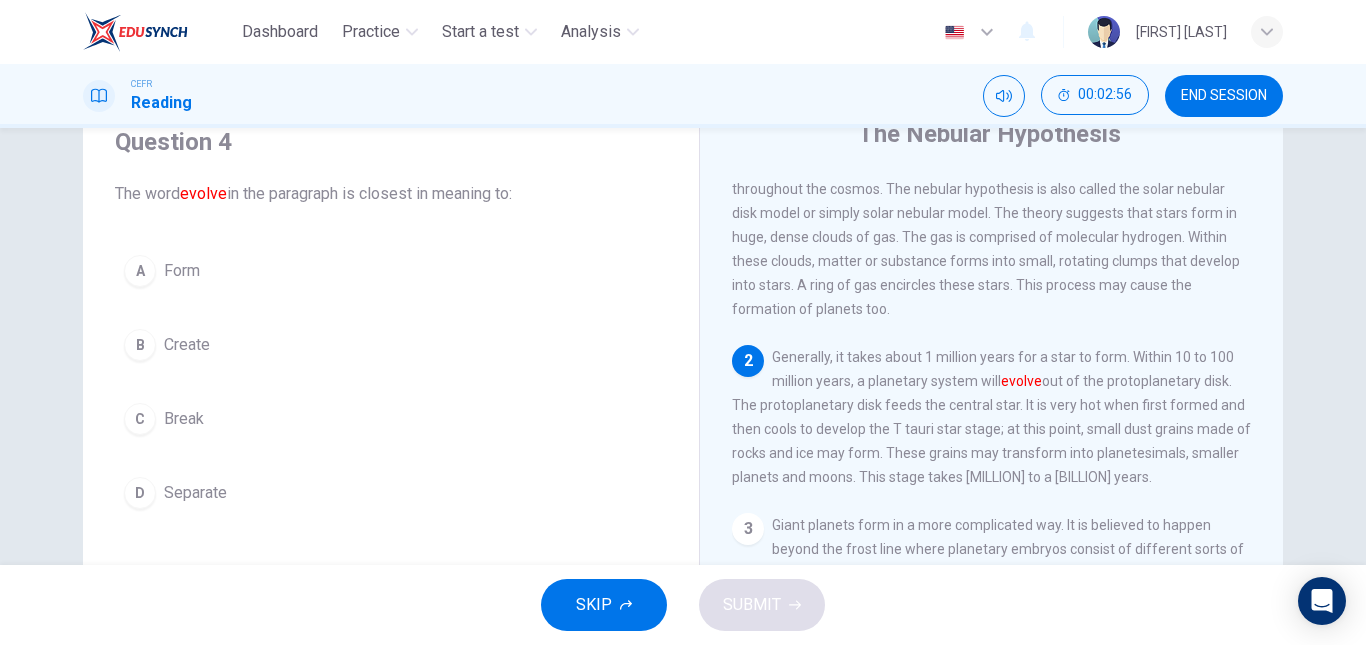 scroll, scrollTop: 95, scrollLeft: 0, axis: vertical 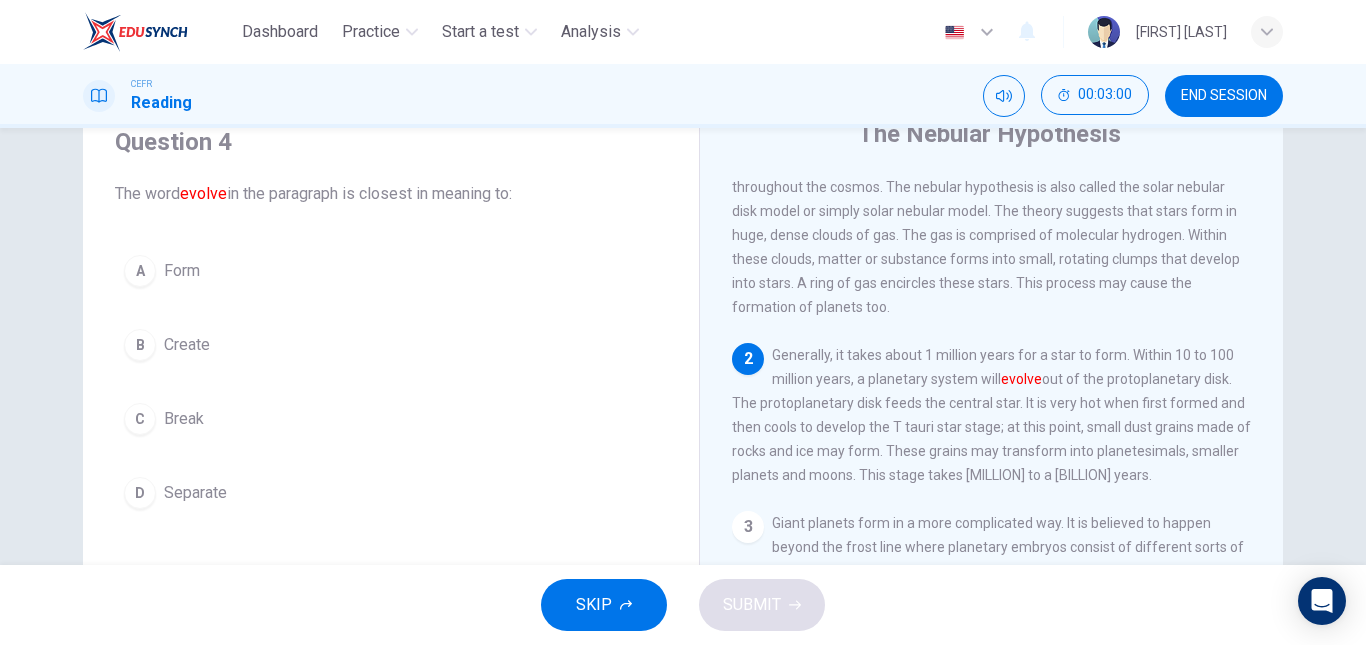 click on "A Form" at bounding box center (391, 271) 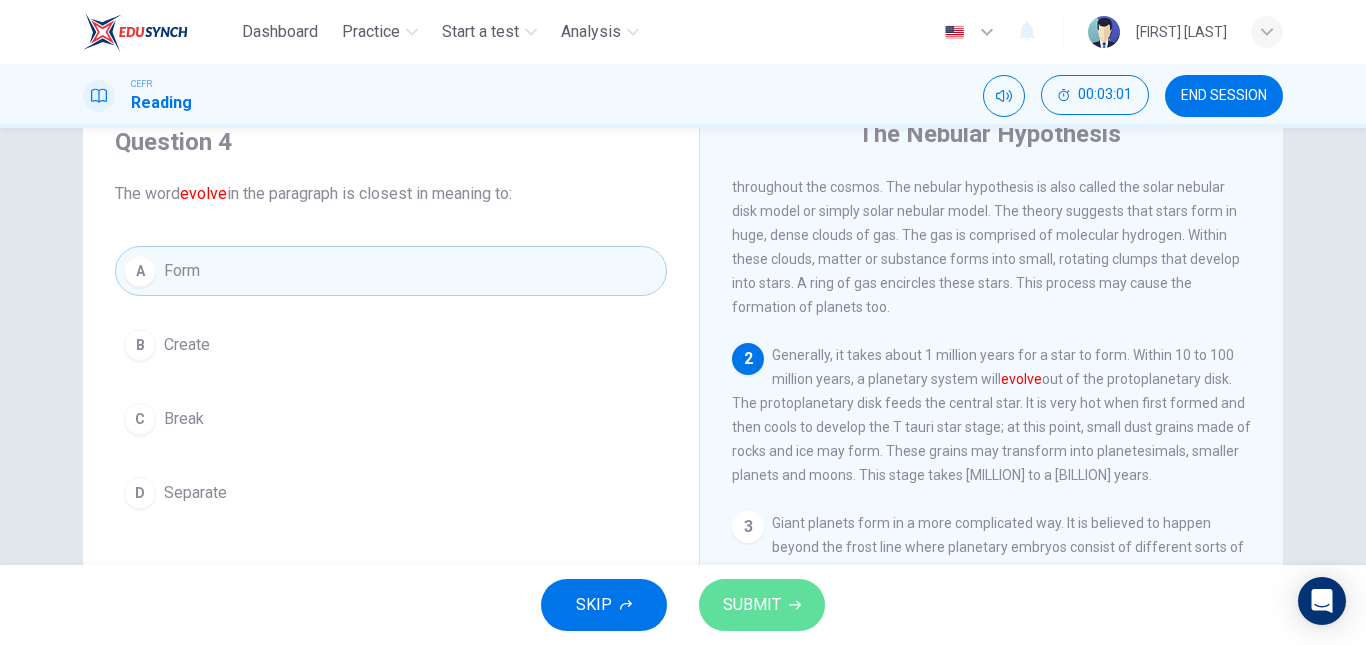click on "SUBMIT" at bounding box center [762, 605] 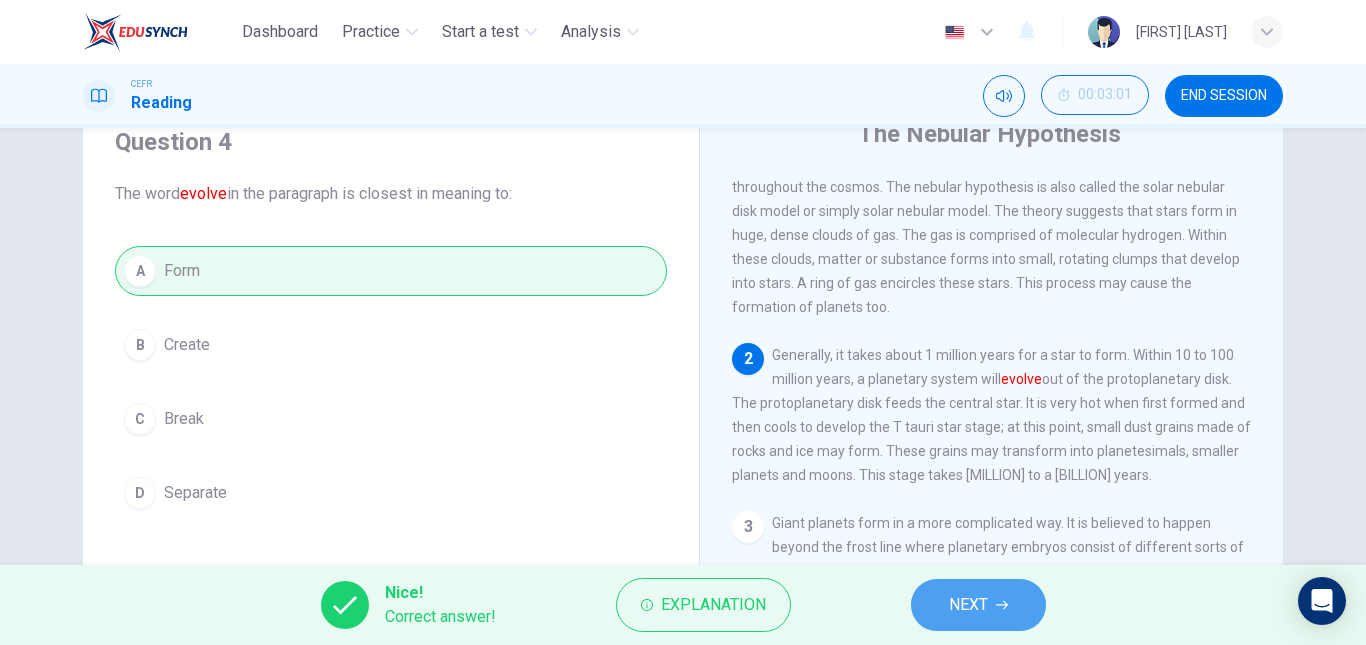 click on "NEXT" at bounding box center (978, 605) 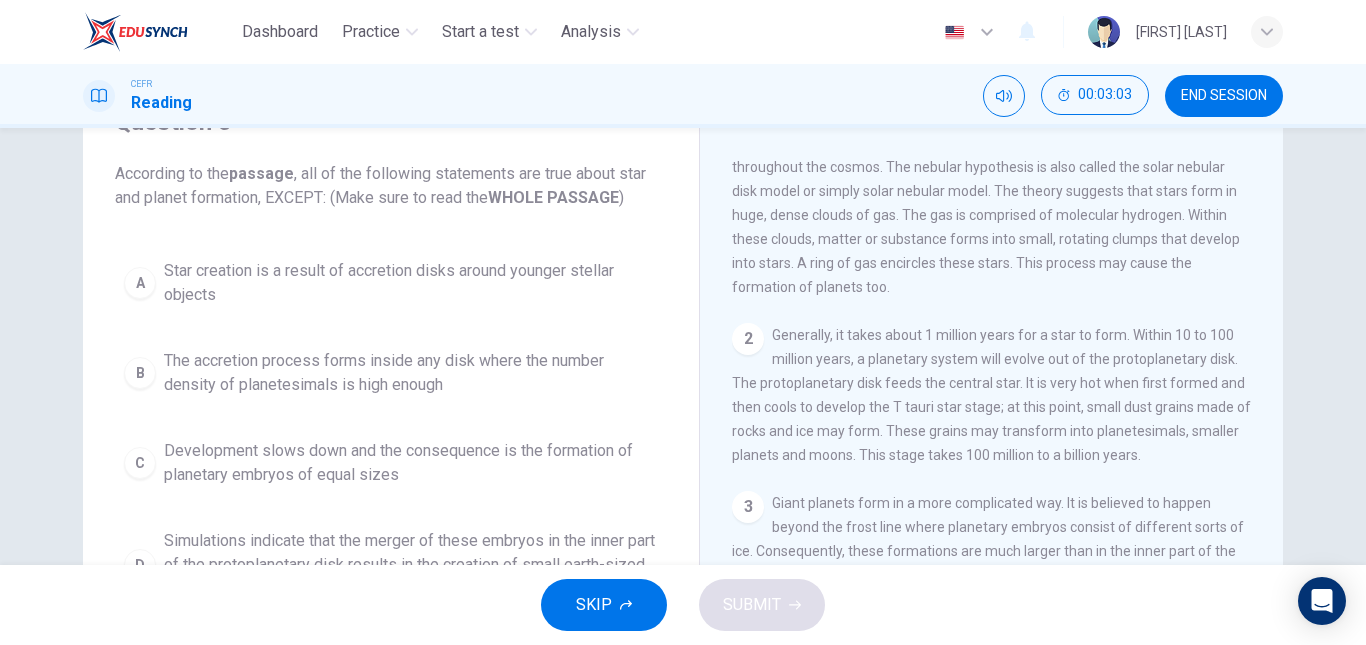 scroll, scrollTop: 103, scrollLeft: 0, axis: vertical 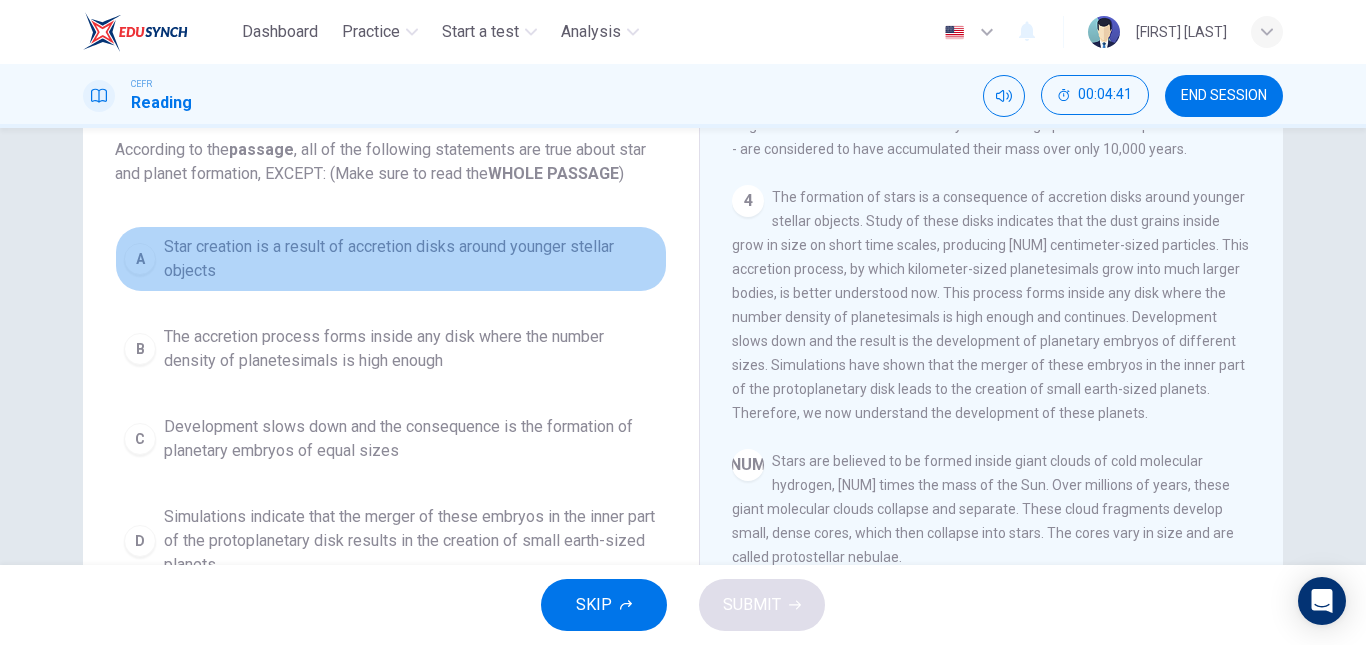click on "A" at bounding box center (140, 259) 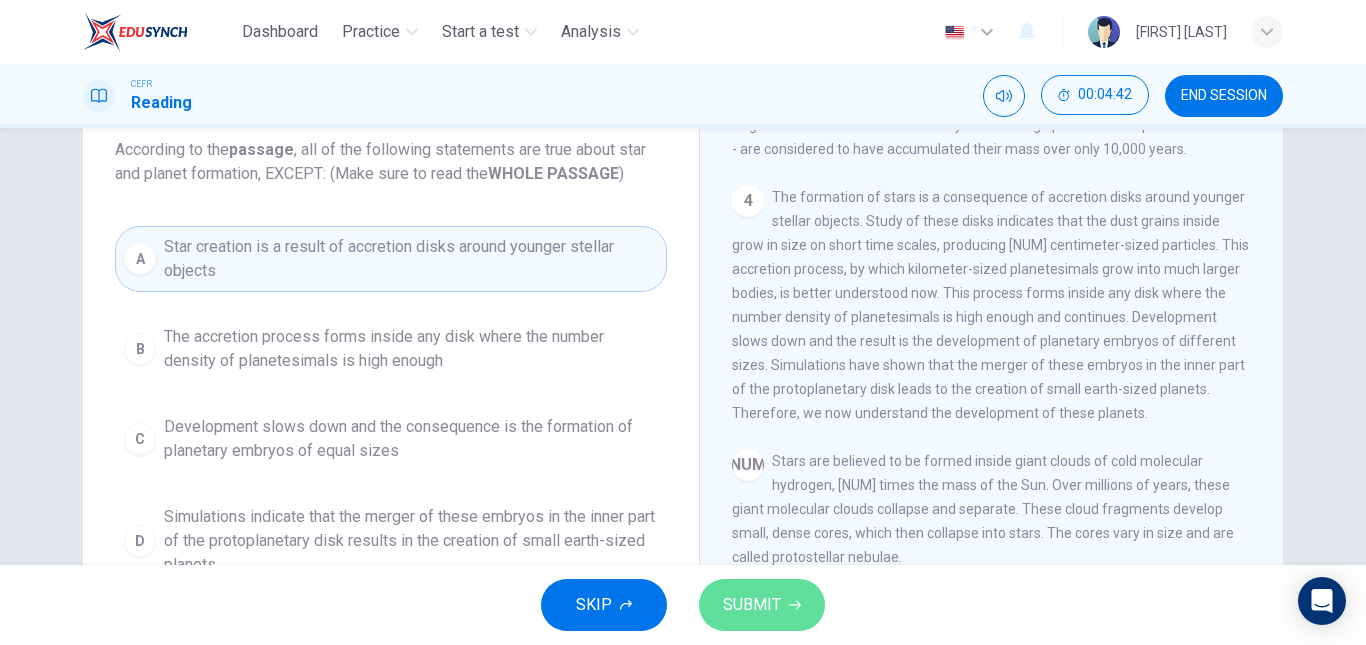 click on "SUBMIT" at bounding box center [762, 605] 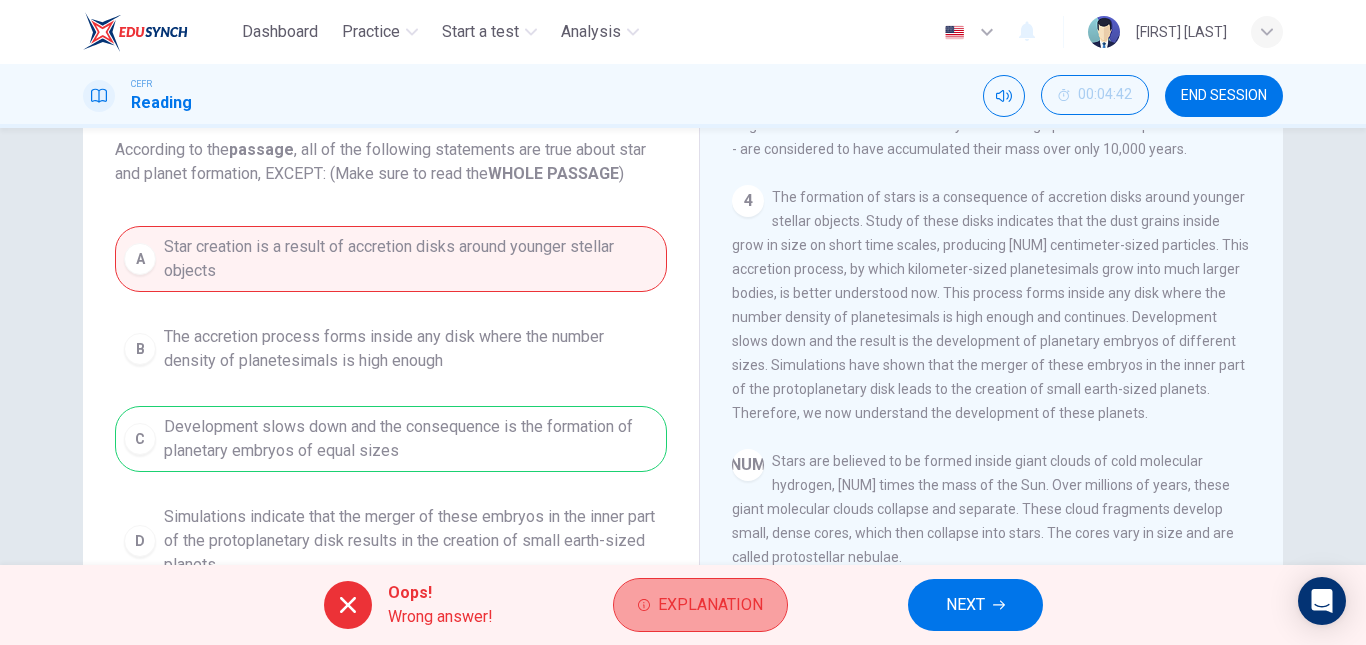 click on "Explanation" at bounding box center (710, 605) 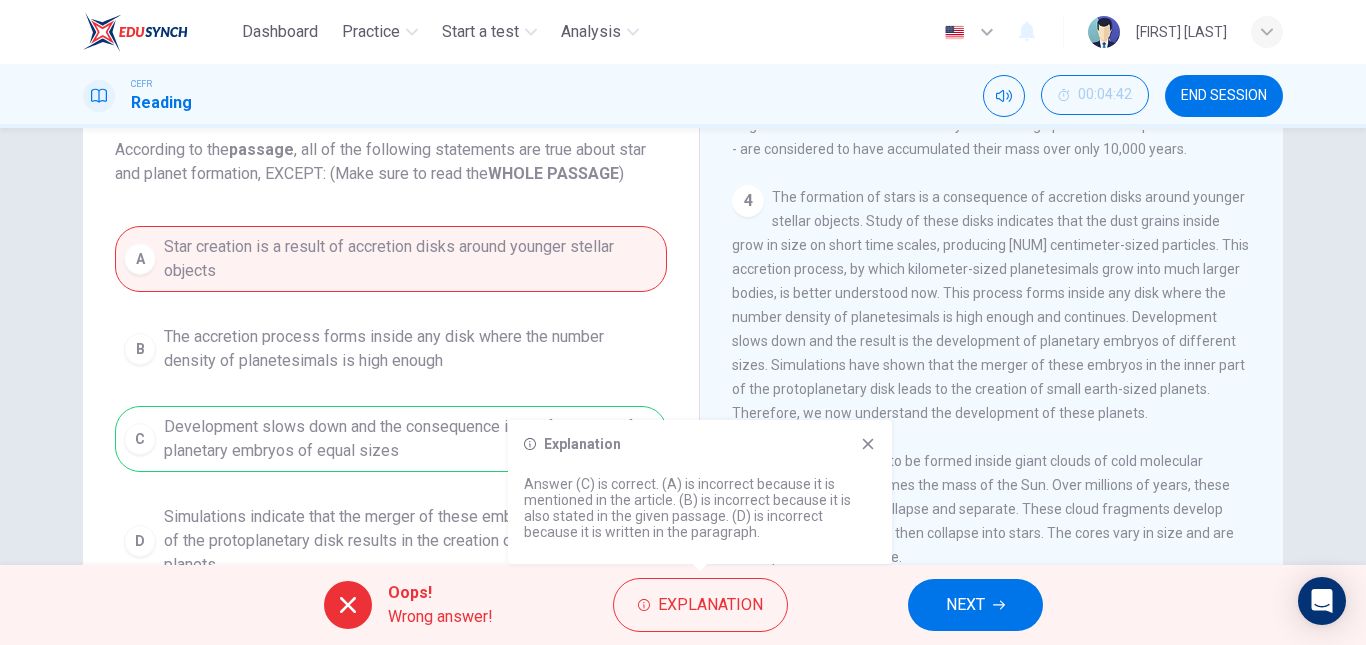 click on "NEXT" at bounding box center [975, 605] 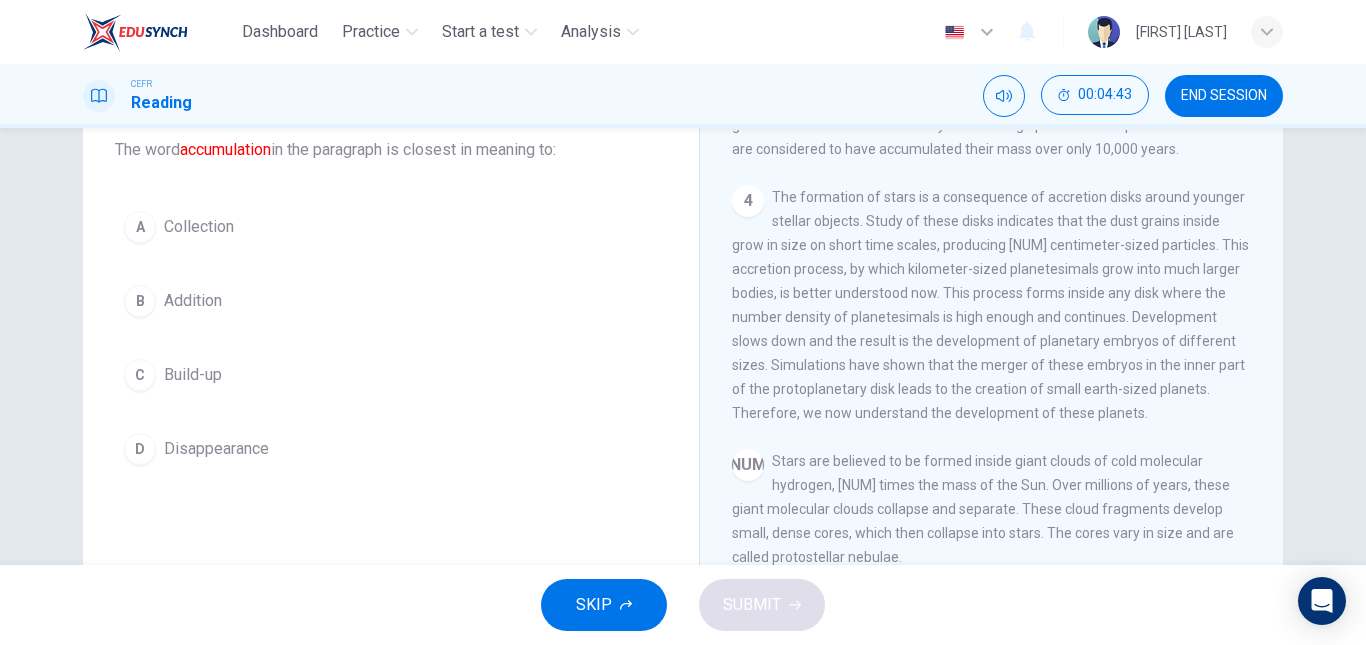 scroll, scrollTop: 338, scrollLeft: 0, axis: vertical 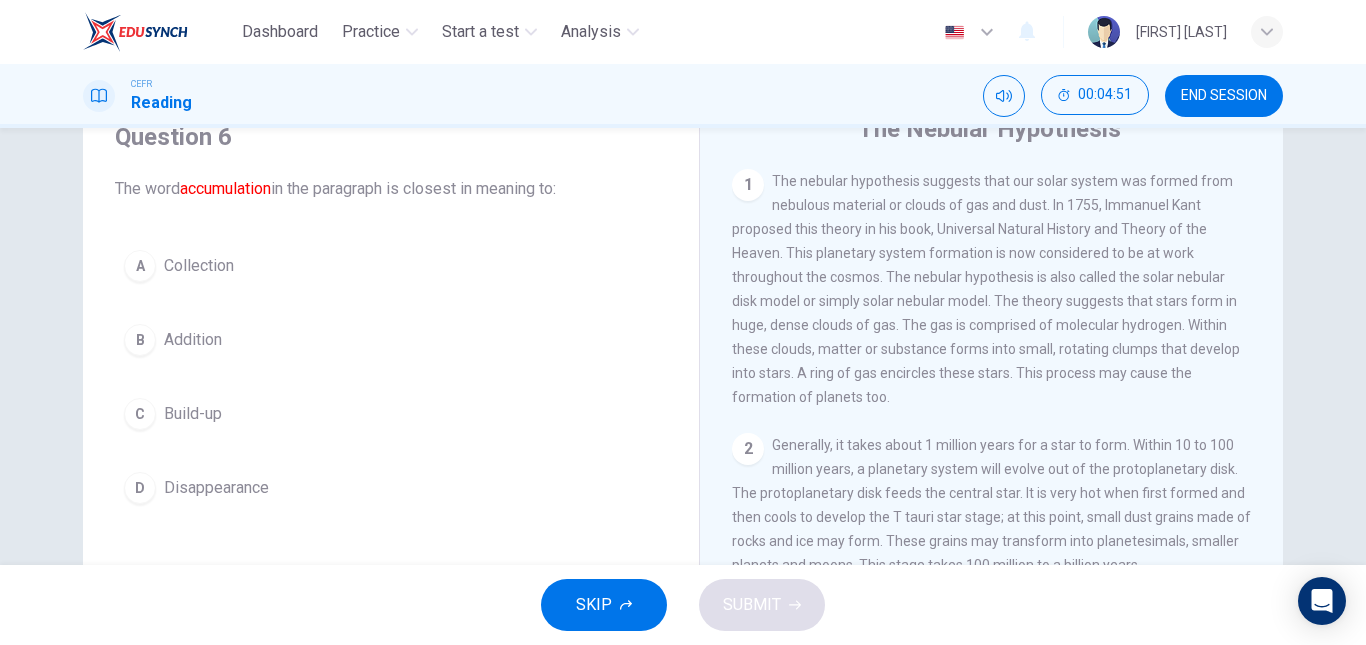 click on "Collection" at bounding box center [199, 266] 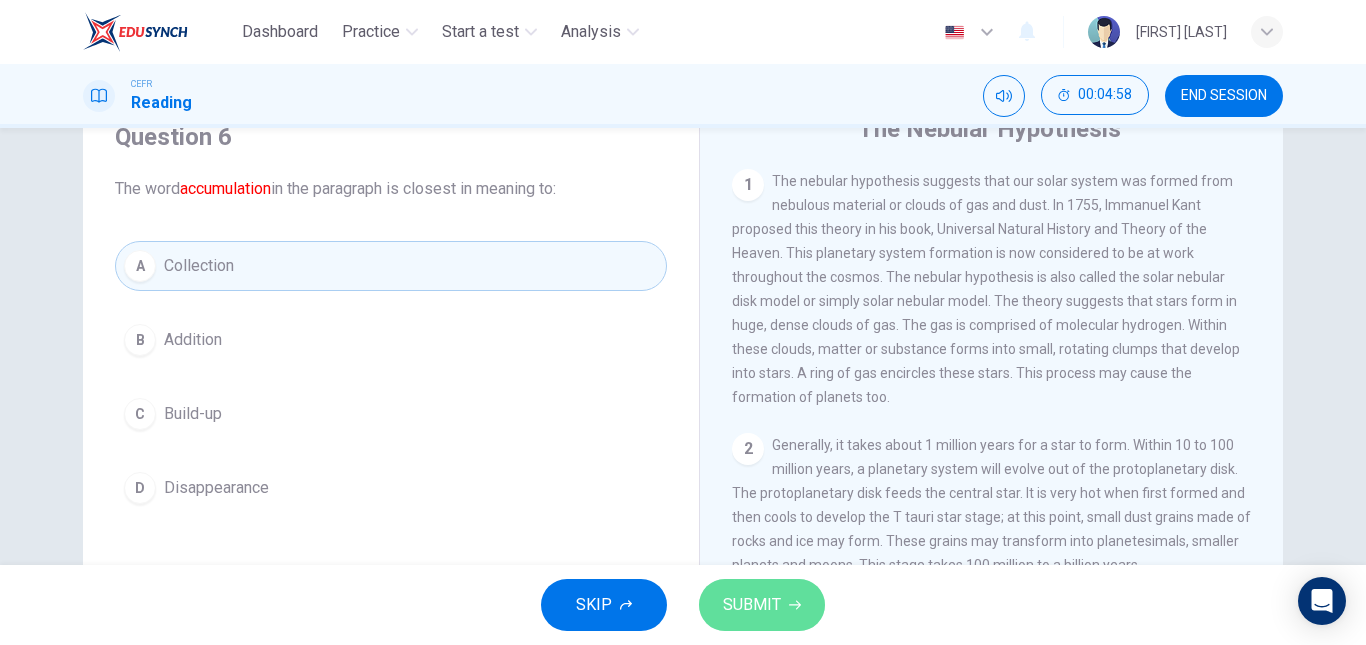 click on "SUBMIT" at bounding box center (752, 605) 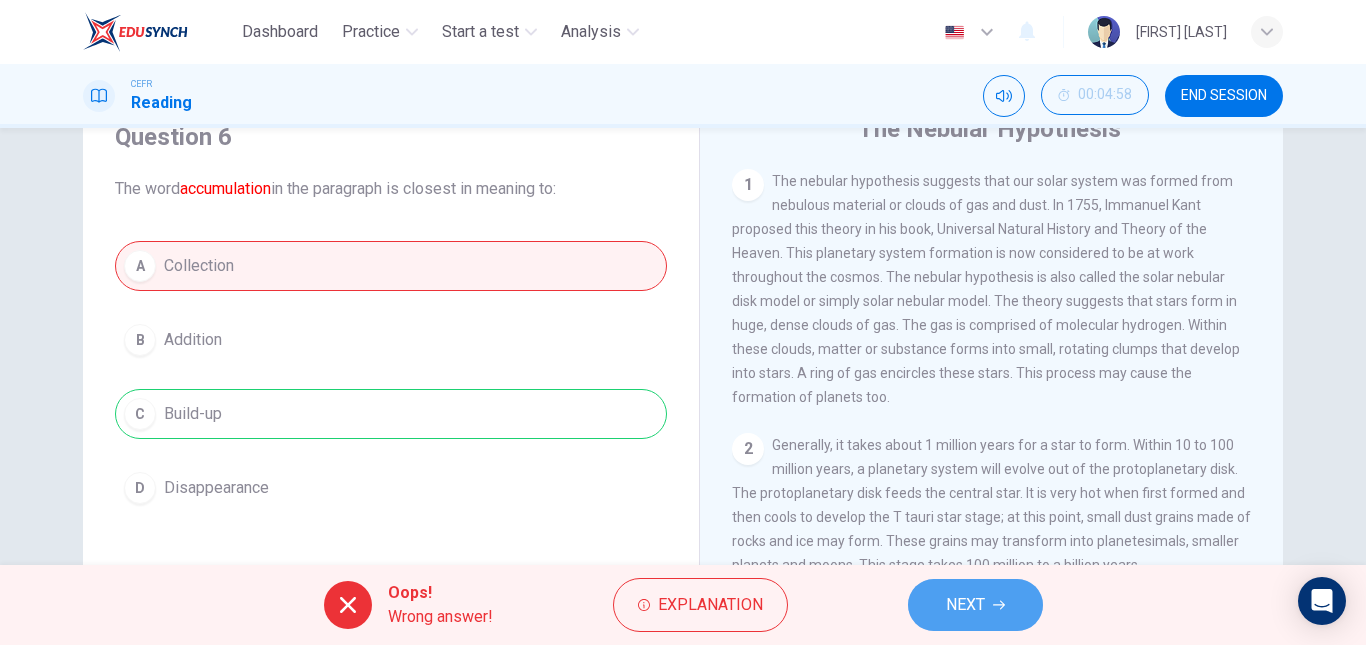 click on "NEXT" at bounding box center (965, 605) 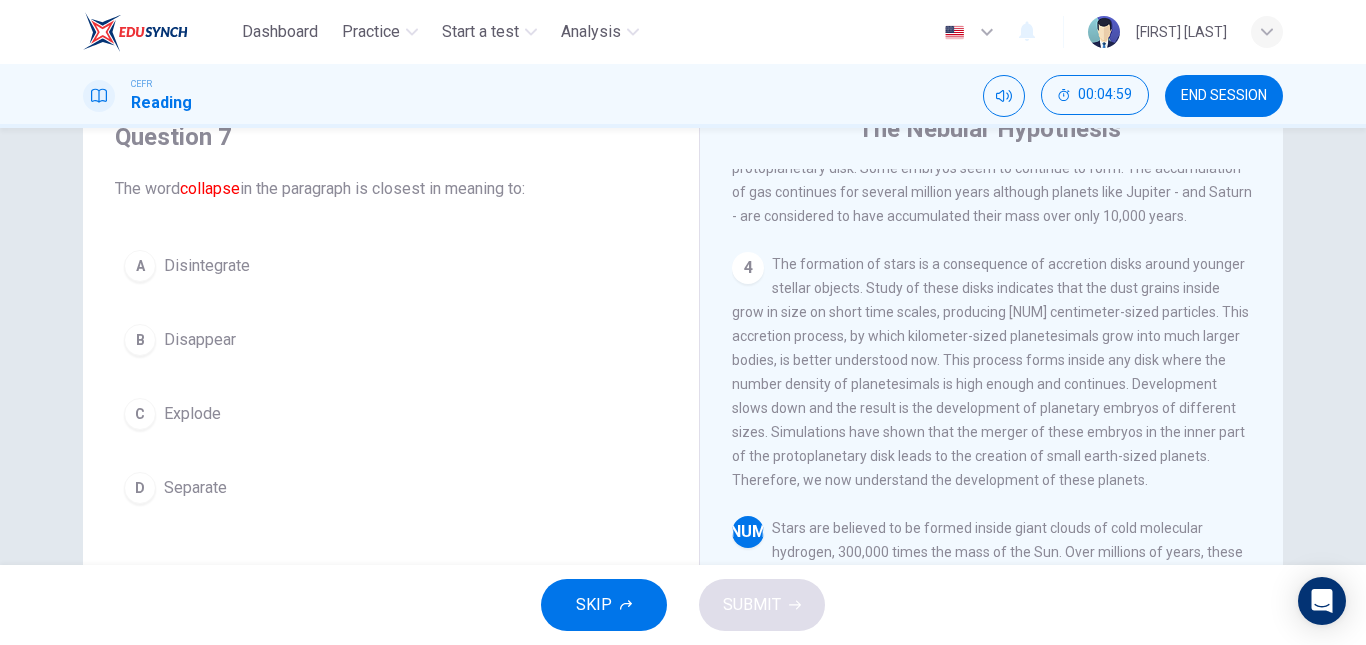 scroll, scrollTop: 587, scrollLeft: 0, axis: vertical 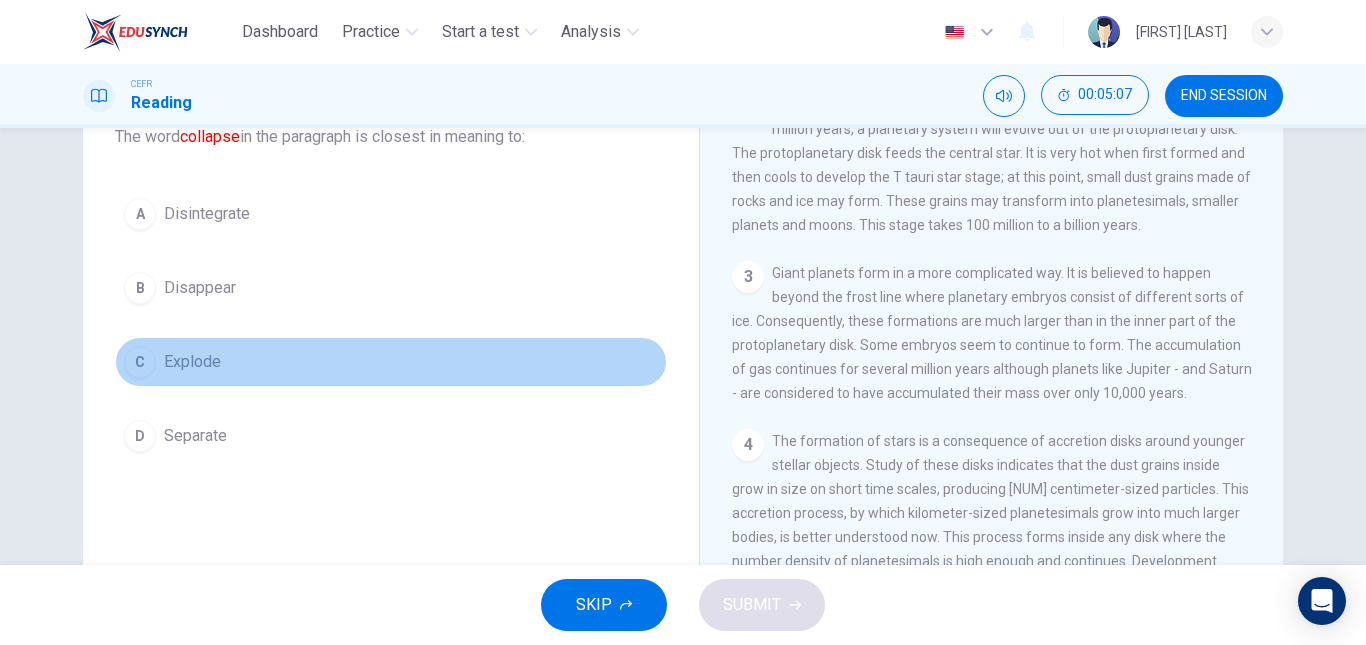 click on "Explode" at bounding box center (207, 214) 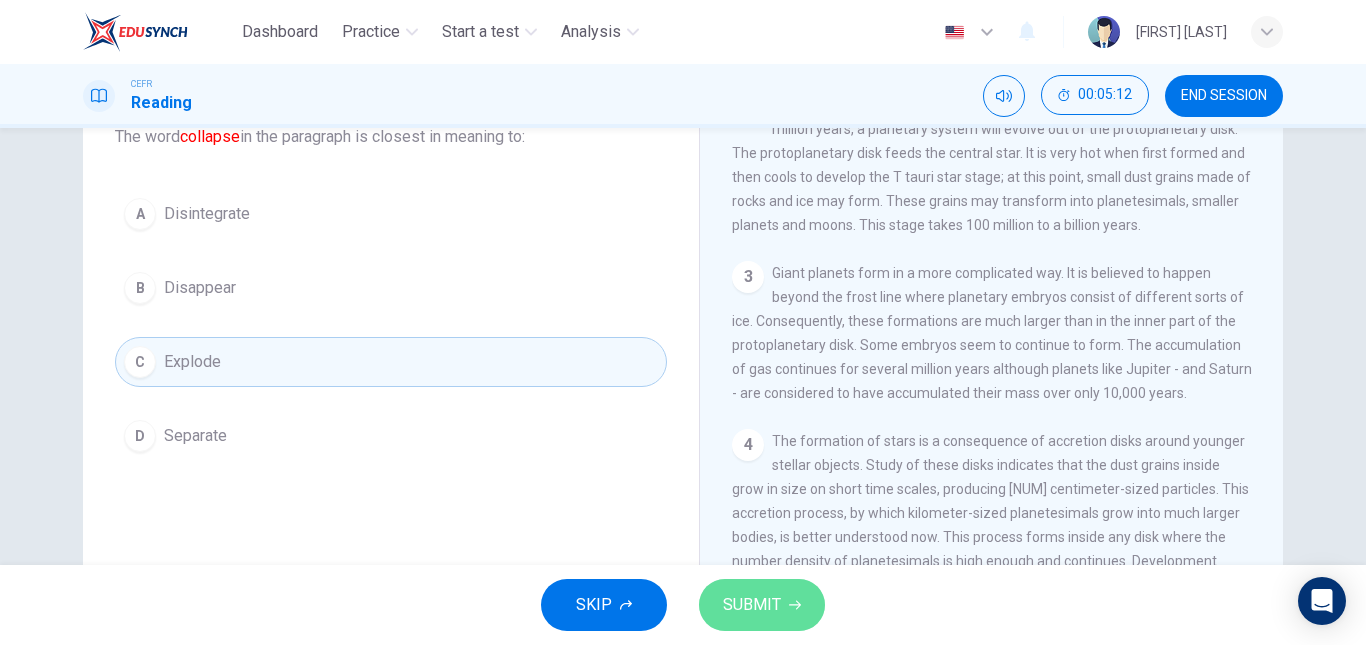 click on "SUBMIT" at bounding box center [762, 605] 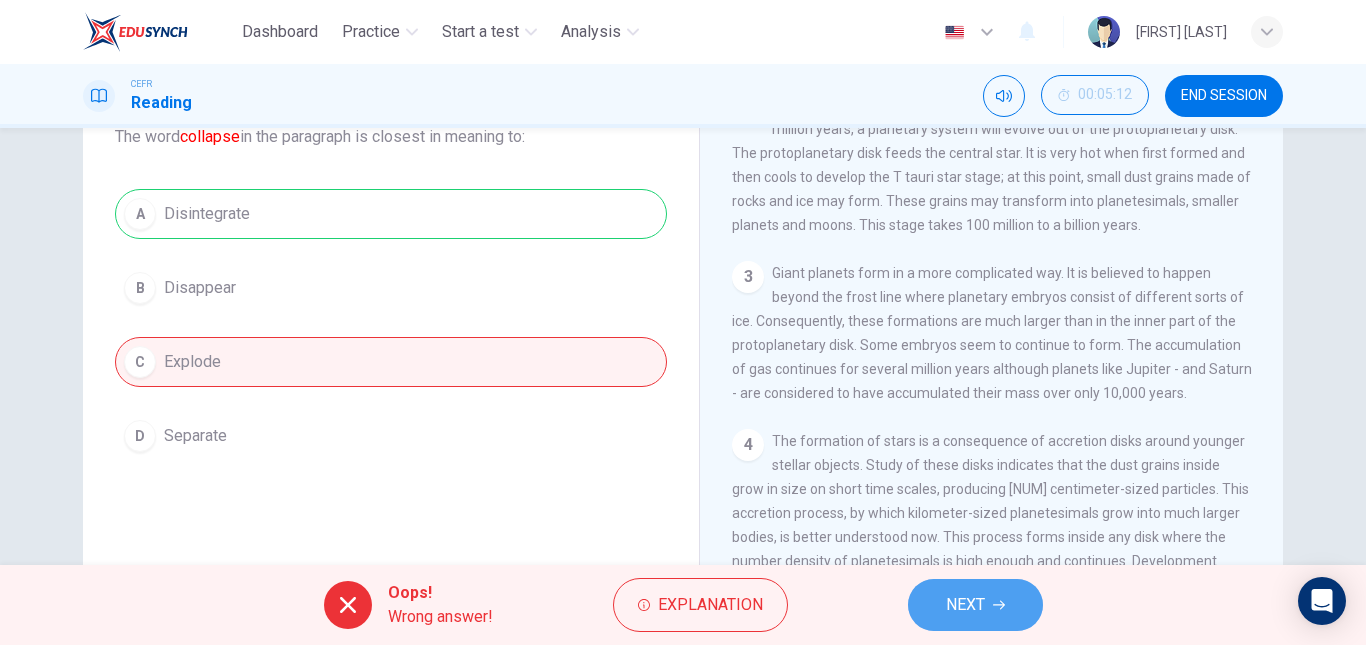 click on "NEXT" at bounding box center [975, 605] 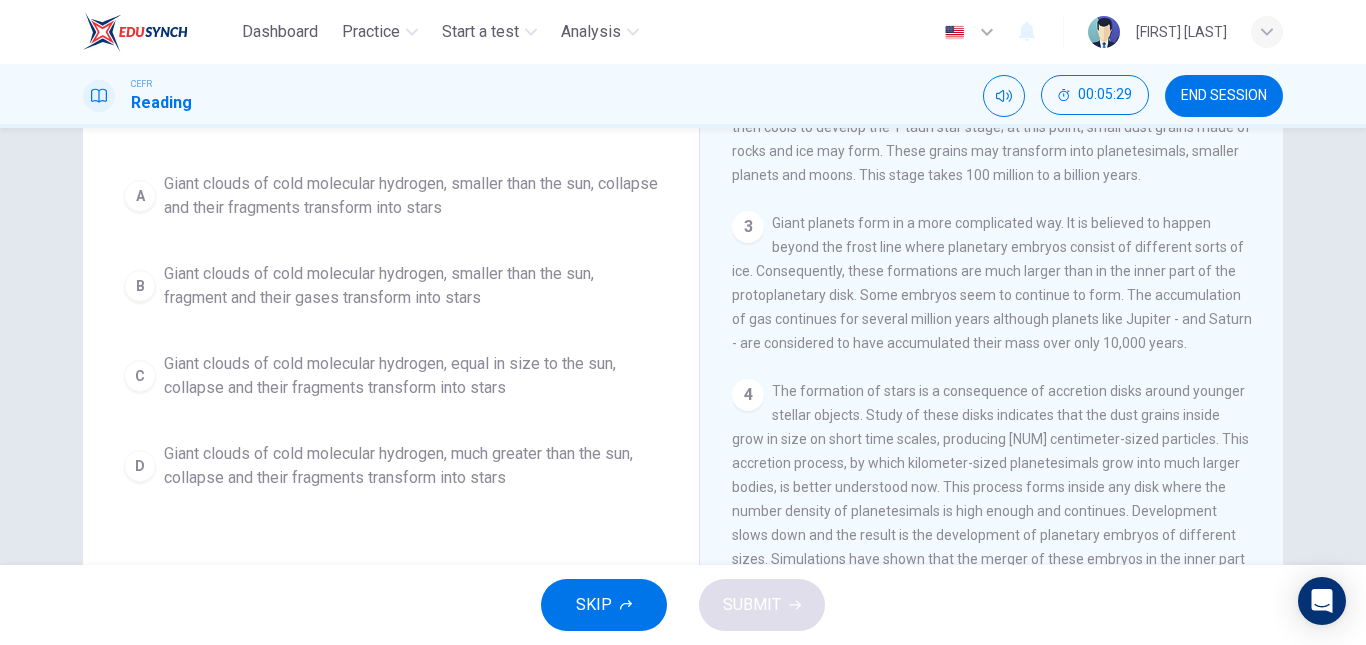 scroll, scrollTop: 187, scrollLeft: 0, axis: vertical 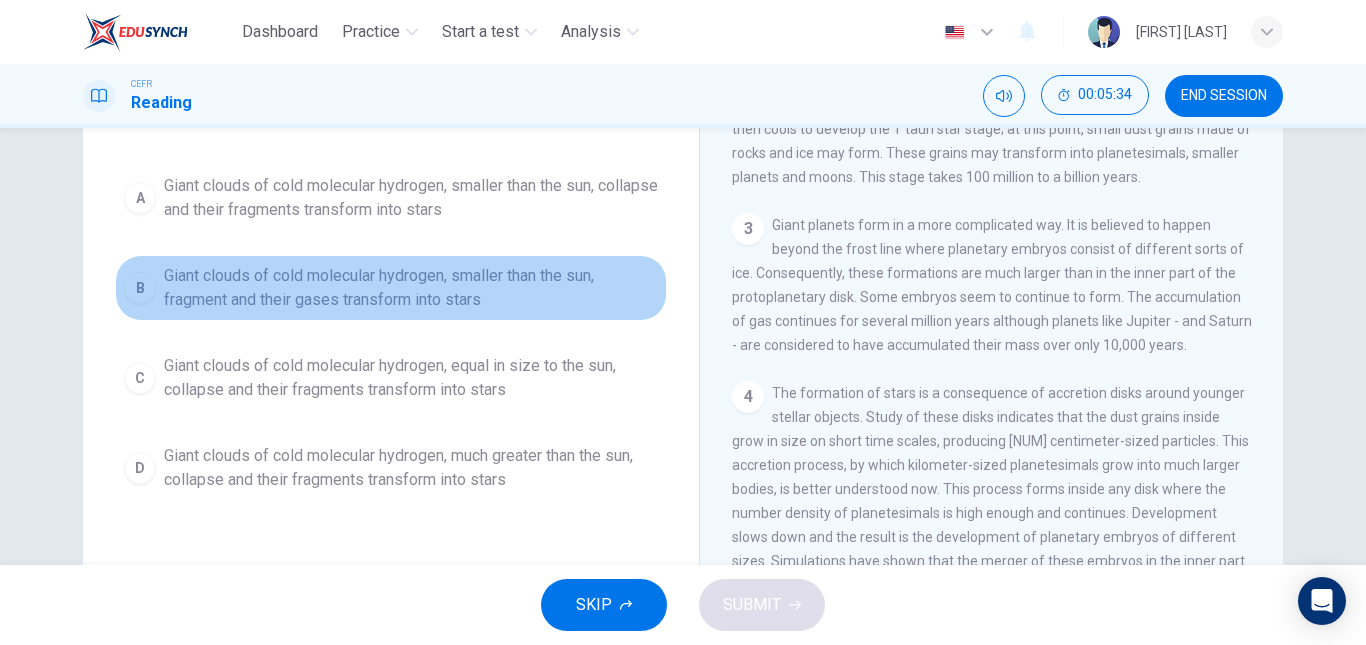 click on "Giant clouds of cold molecular hydrogen, smaller than the sun, fragment and their gases transform into stars" at bounding box center (411, 198) 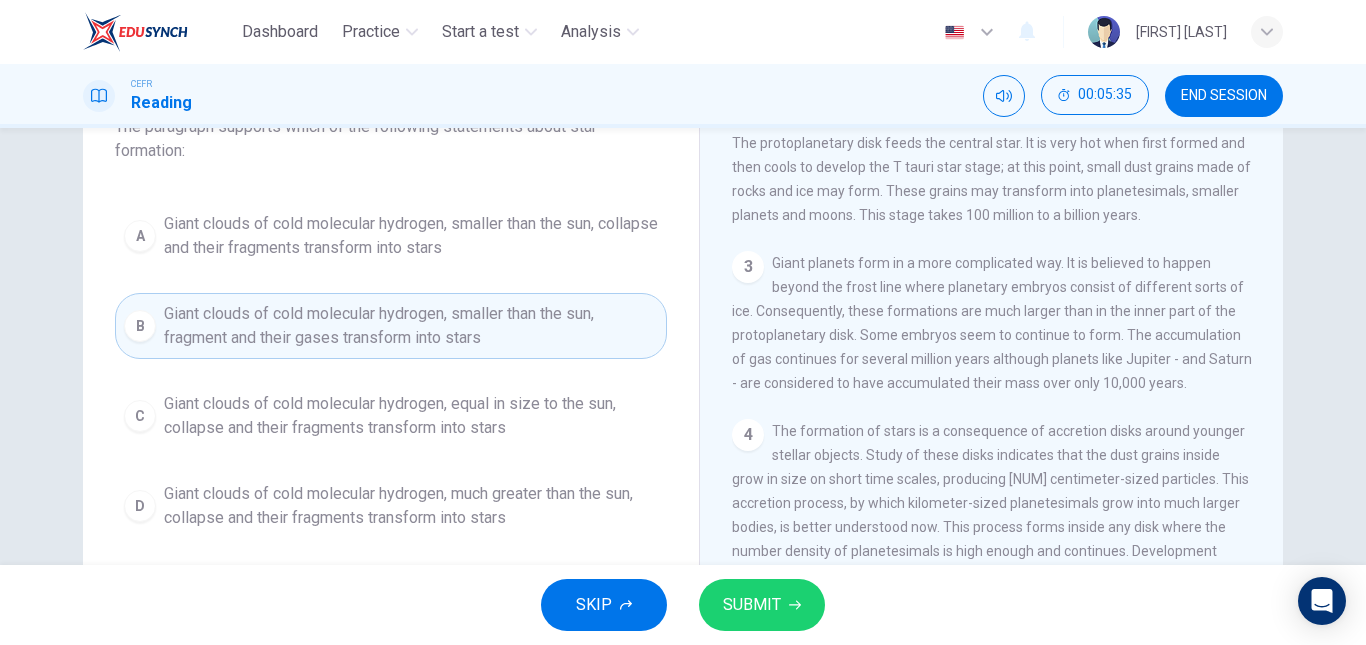 scroll, scrollTop: 146, scrollLeft: 0, axis: vertical 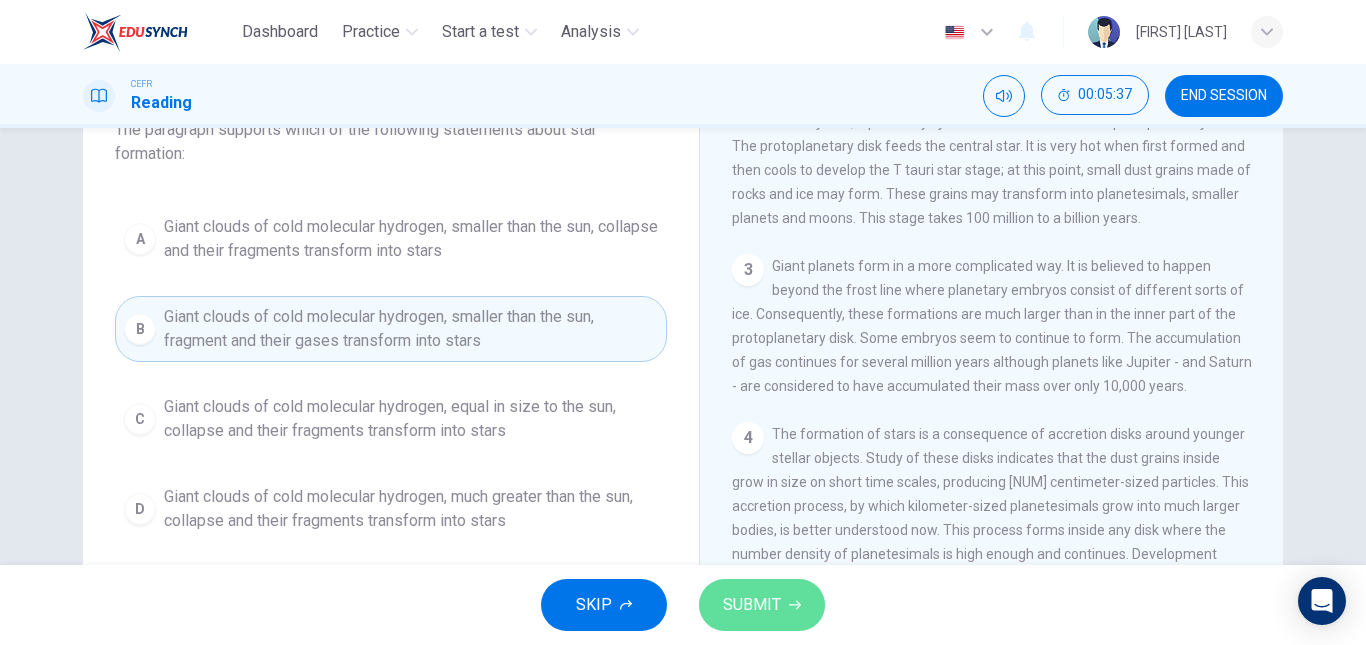 click on "SUBMIT" at bounding box center [752, 605] 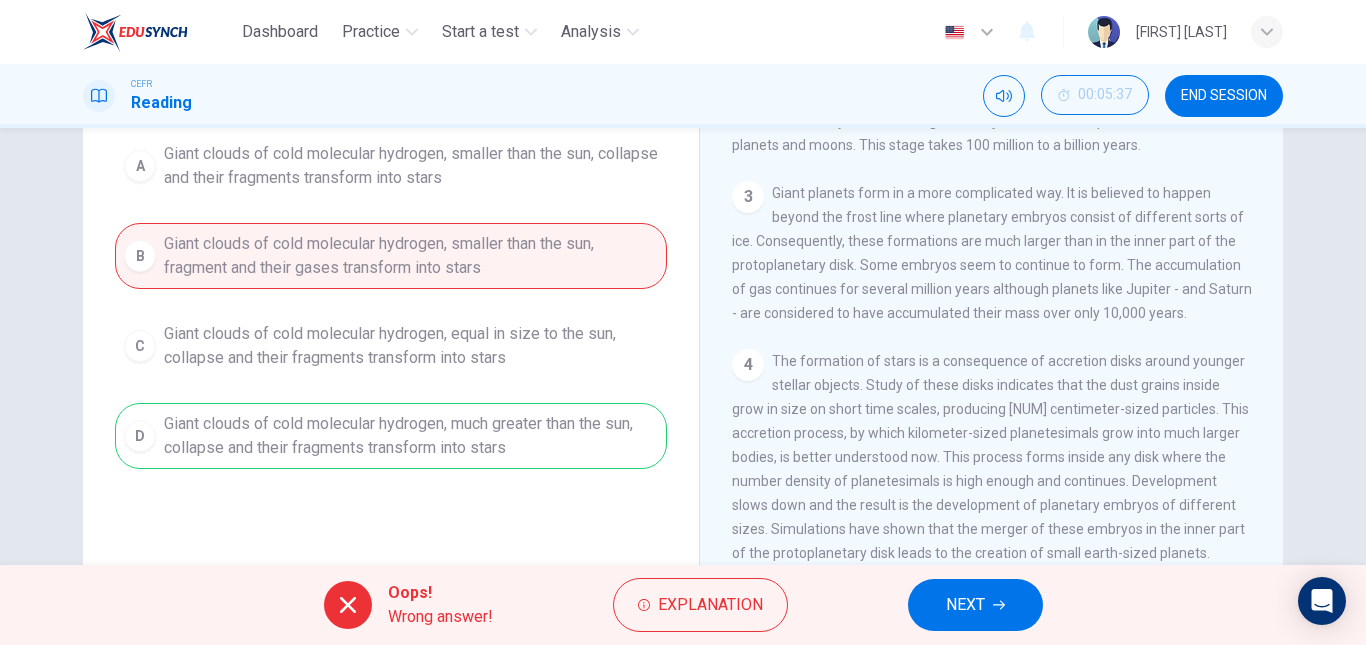 scroll, scrollTop: 222, scrollLeft: 0, axis: vertical 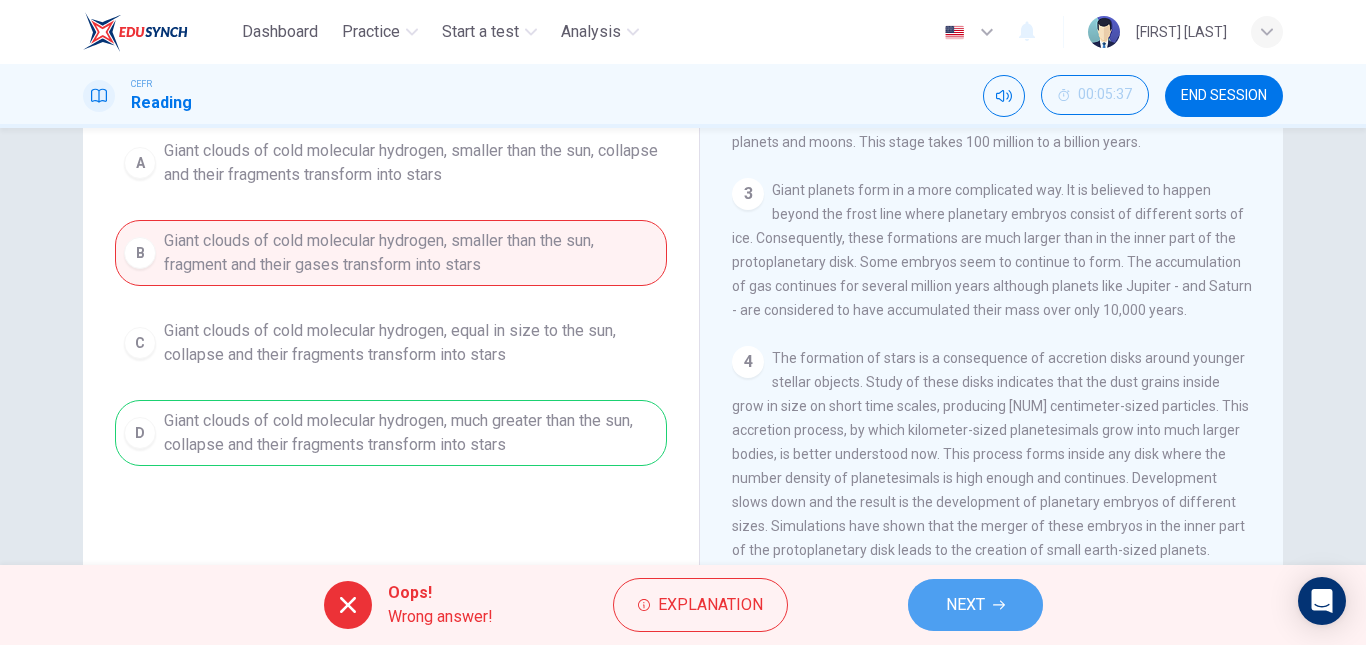 click on "NEXT" at bounding box center [975, 605] 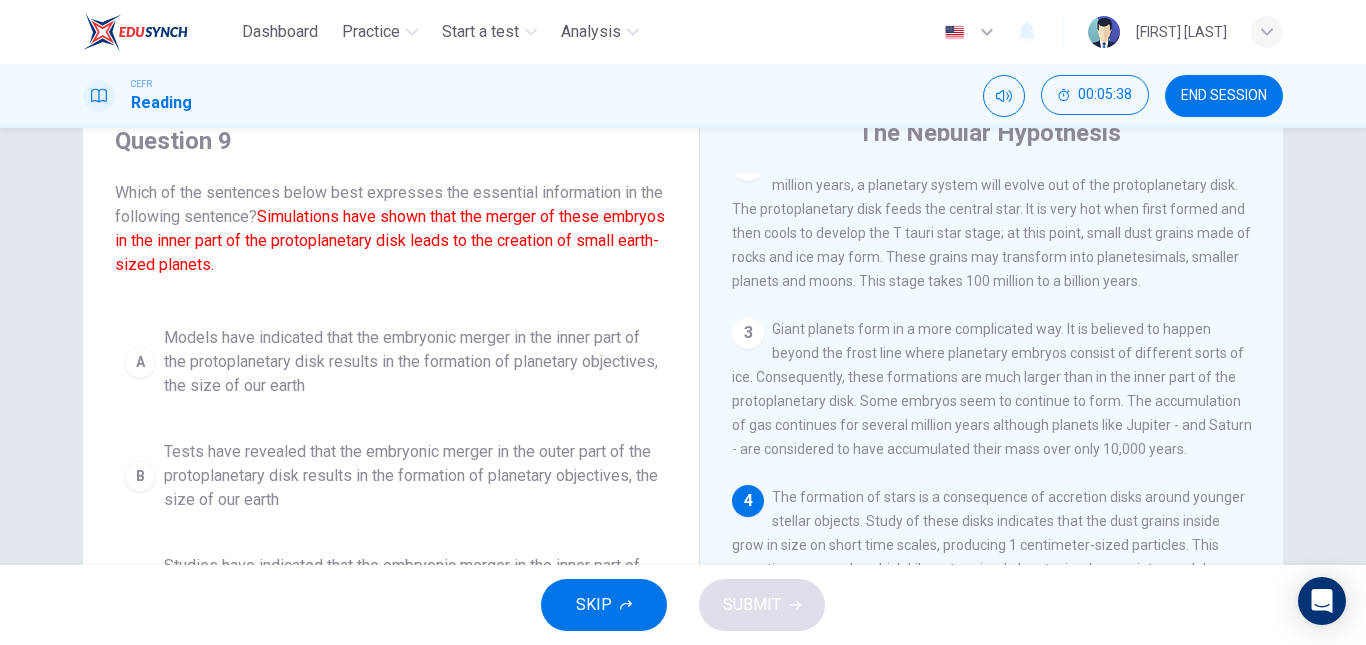 scroll, scrollTop: 0, scrollLeft: 0, axis: both 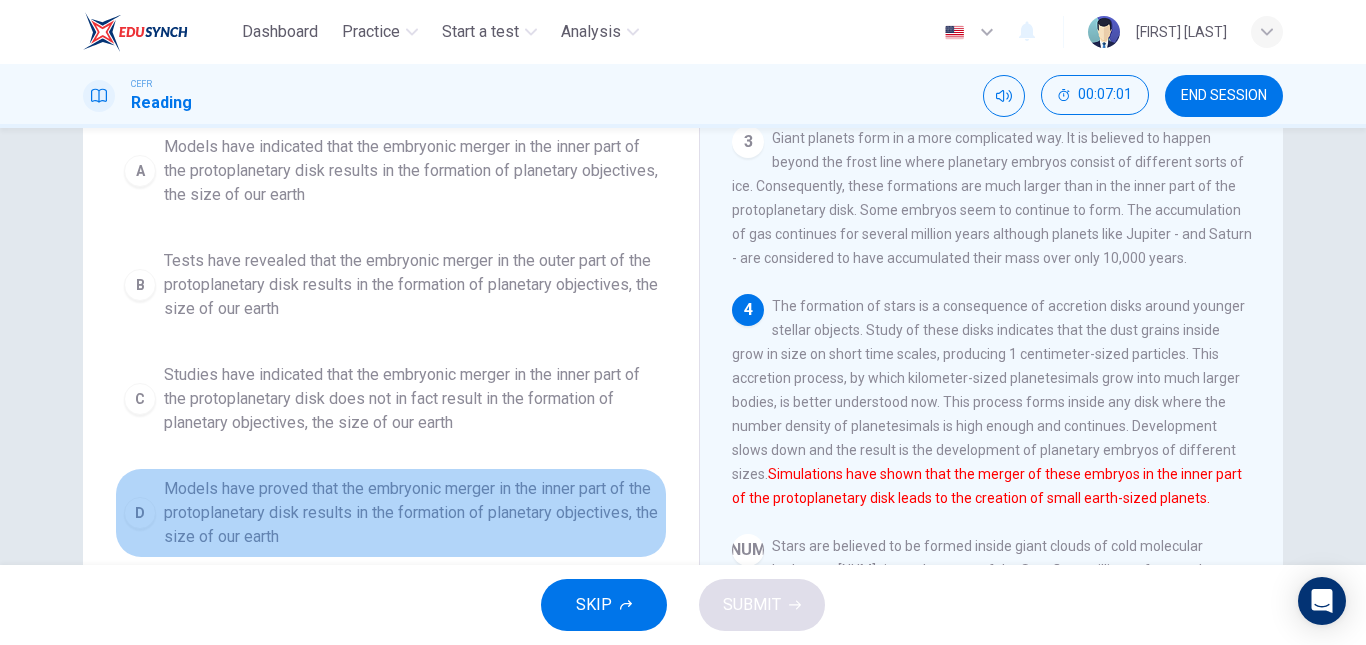 click on "Models have proved that the embryonic merger in the inner part of the protoplanetary disk results in the formation of planetary objectives, the size of our earth" at bounding box center (411, 171) 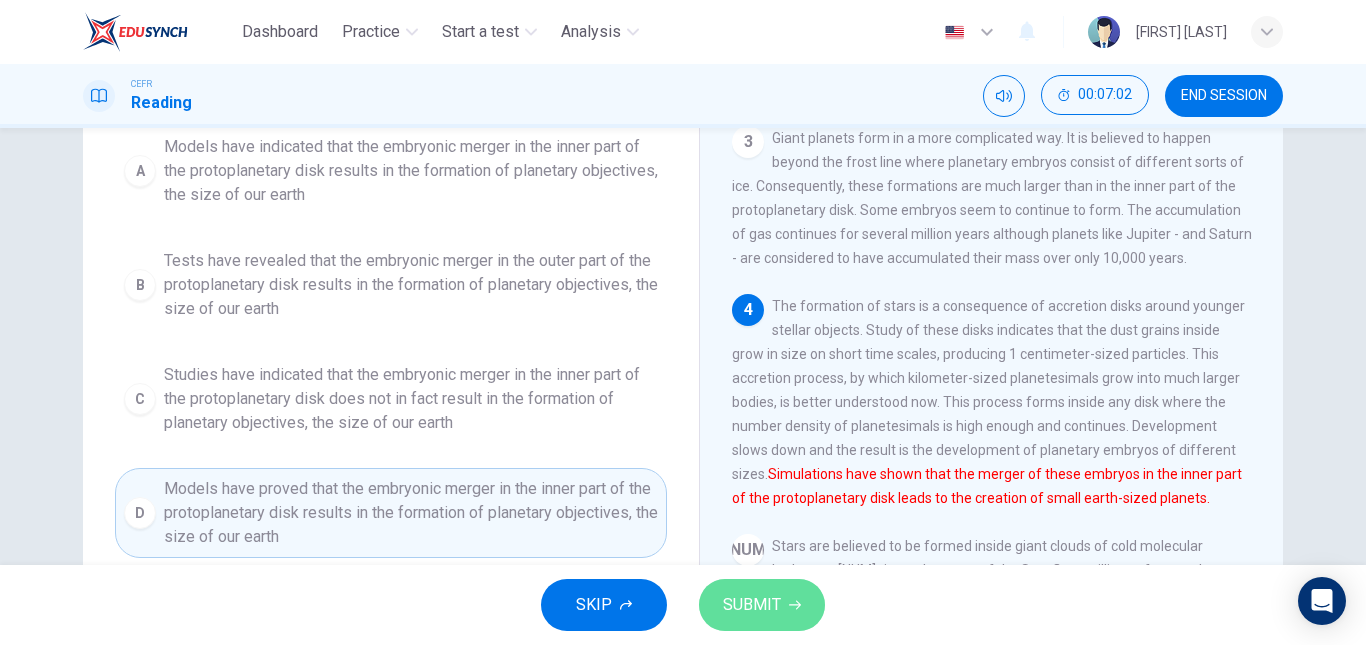 click on "SUBMIT" at bounding box center [752, 605] 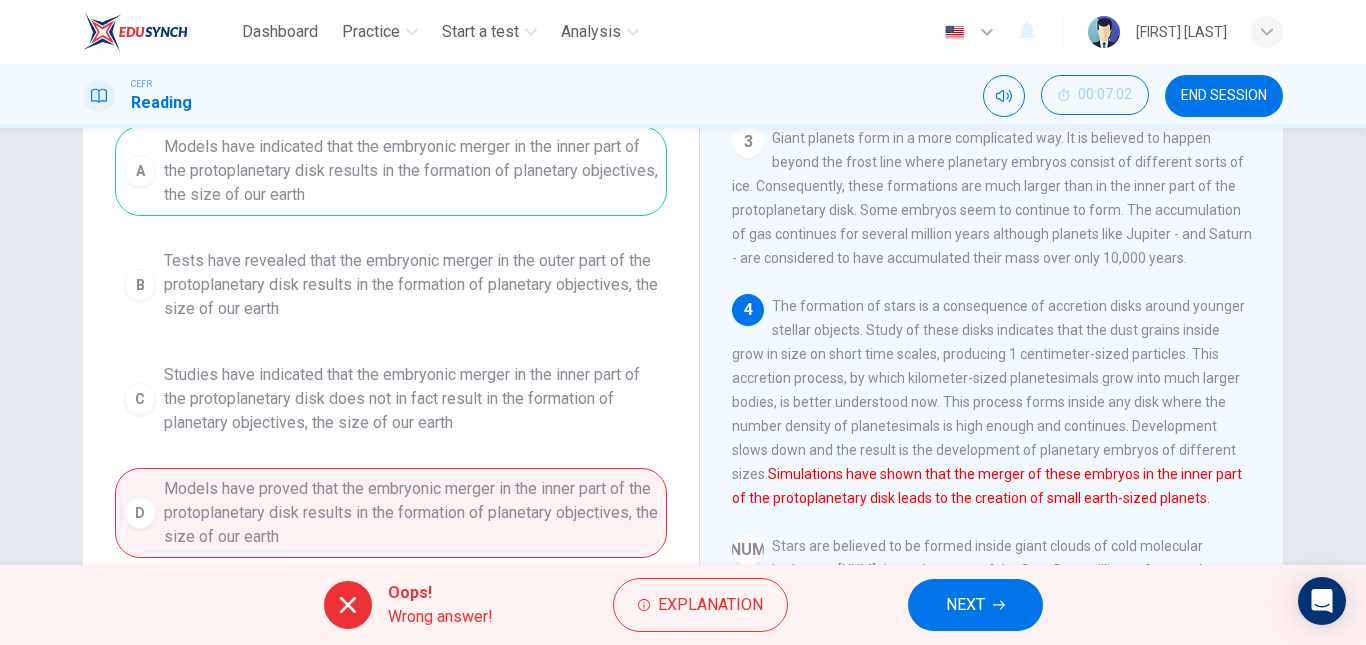 scroll, scrollTop: 160, scrollLeft: 0, axis: vertical 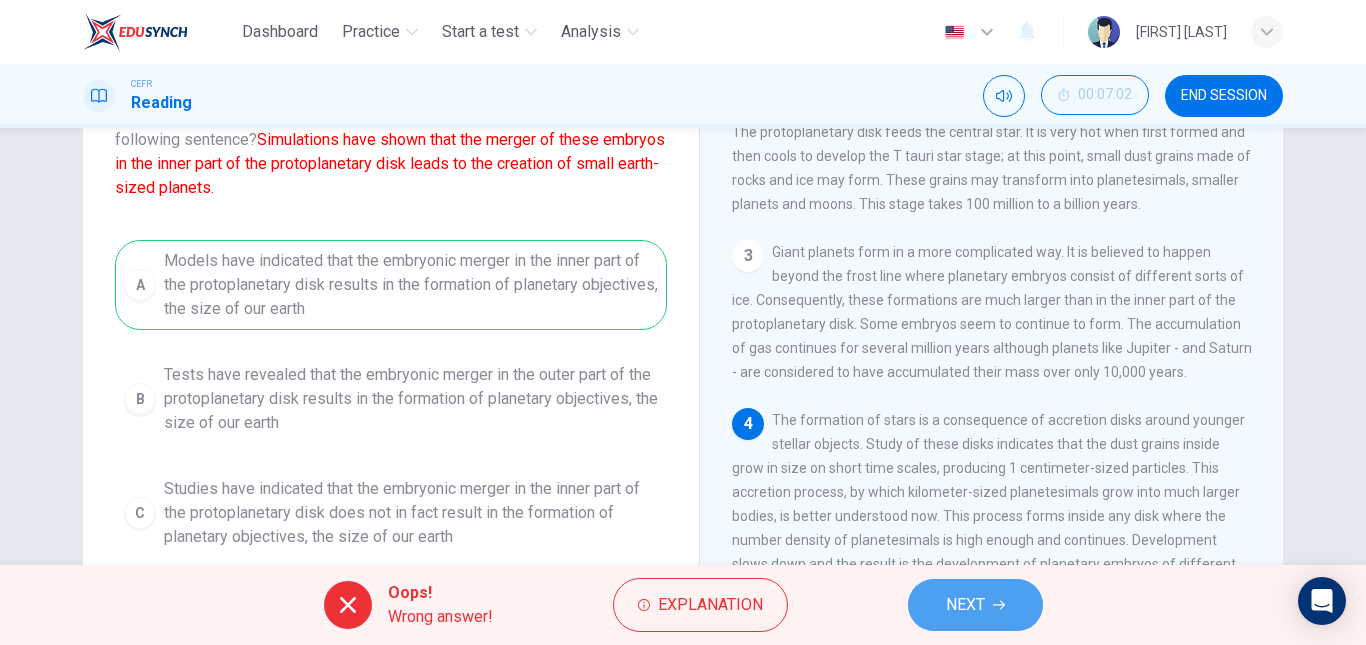 click on "NEXT" at bounding box center [965, 605] 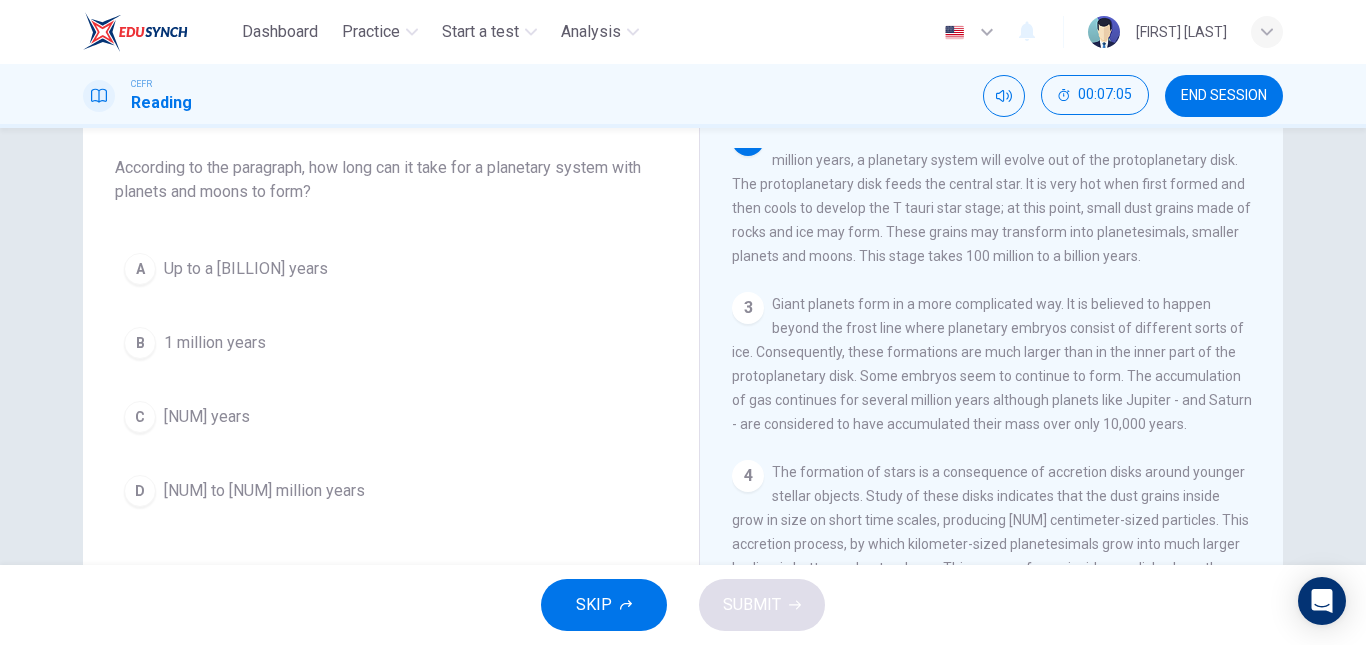 scroll, scrollTop: 111, scrollLeft: 0, axis: vertical 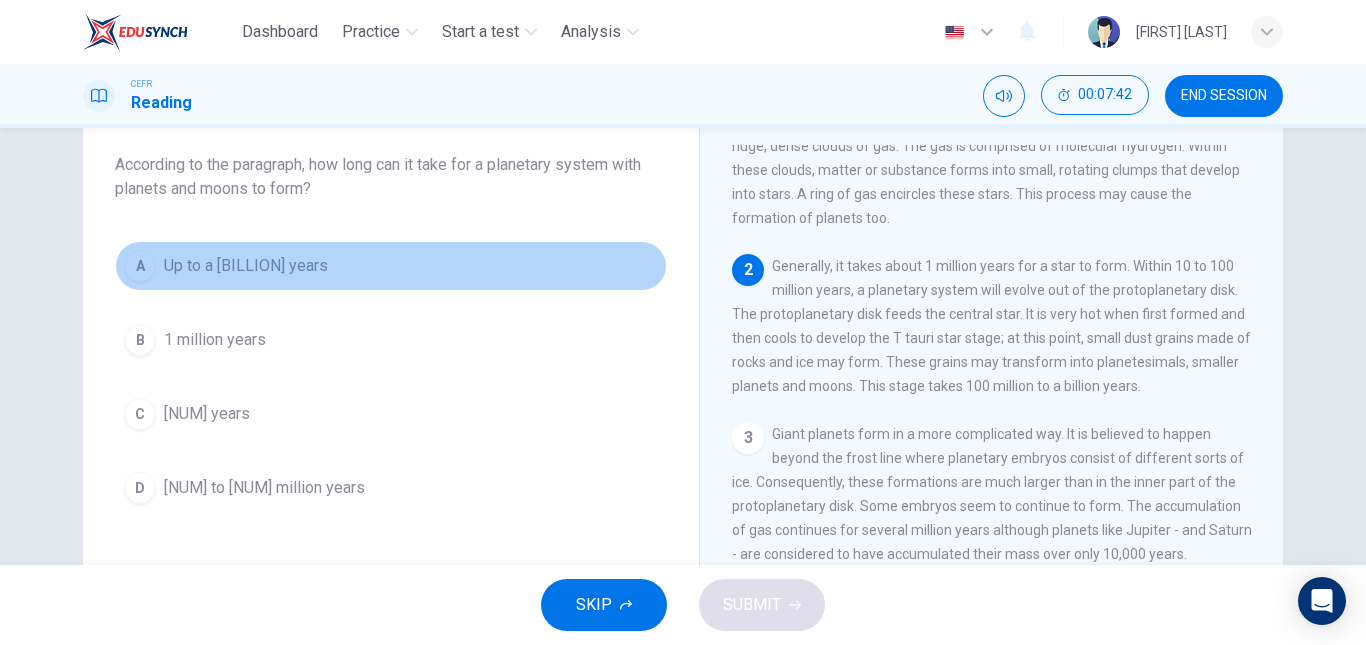 click on "A Up to a billion years" at bounding box center [391, 266] 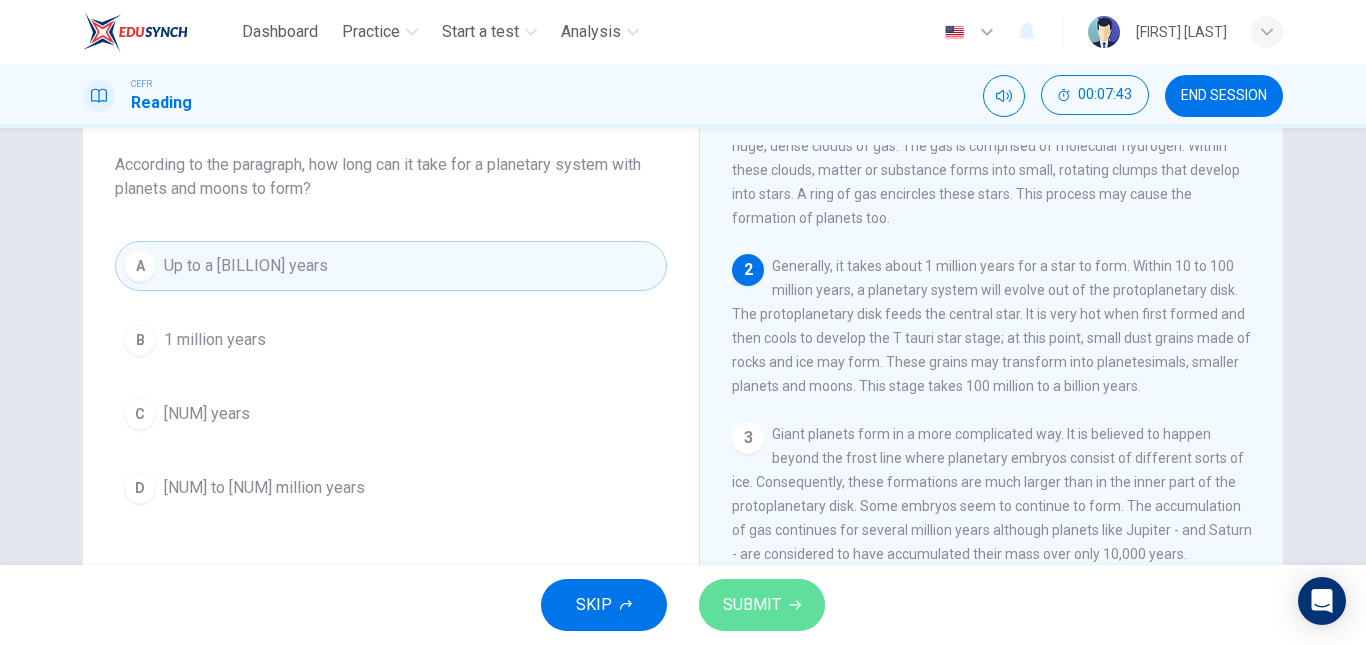 click on "SUBMIT" at bounding box center [762, 605] 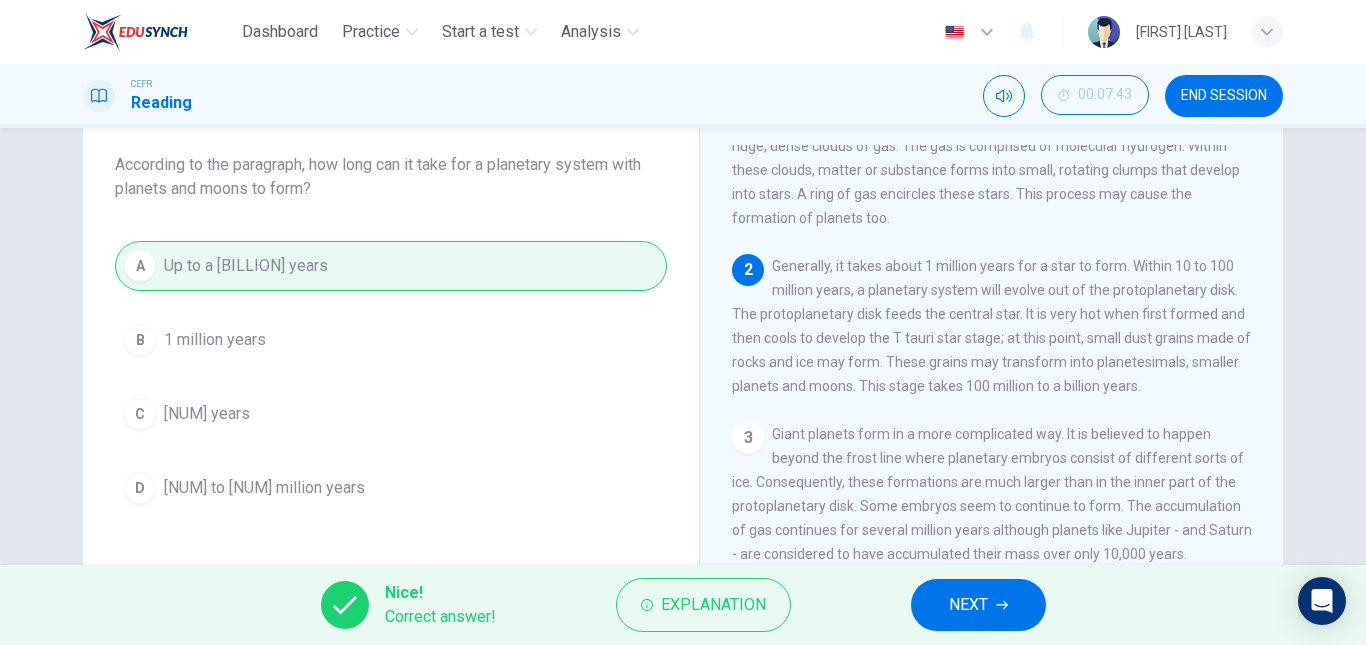 click on "NEXT" at bounding box center (968, 605) 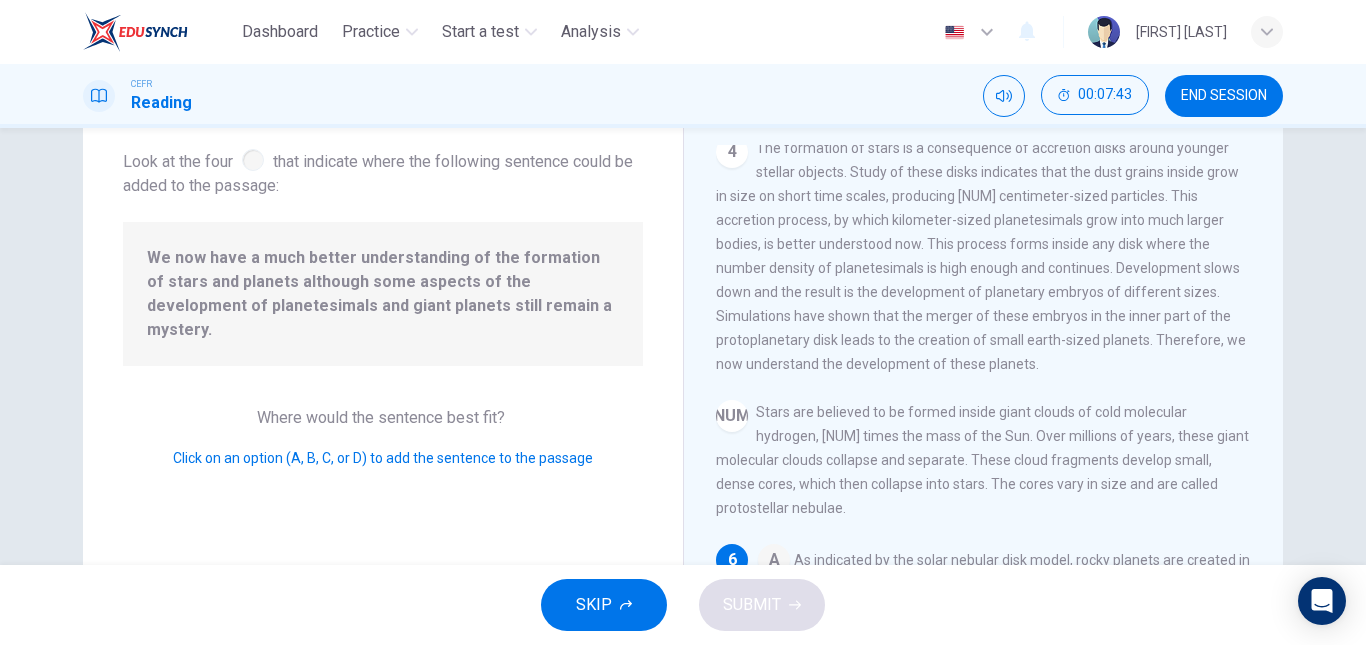 scroll, scrollTop: 621, scrollLeft: 0, axis: vertical 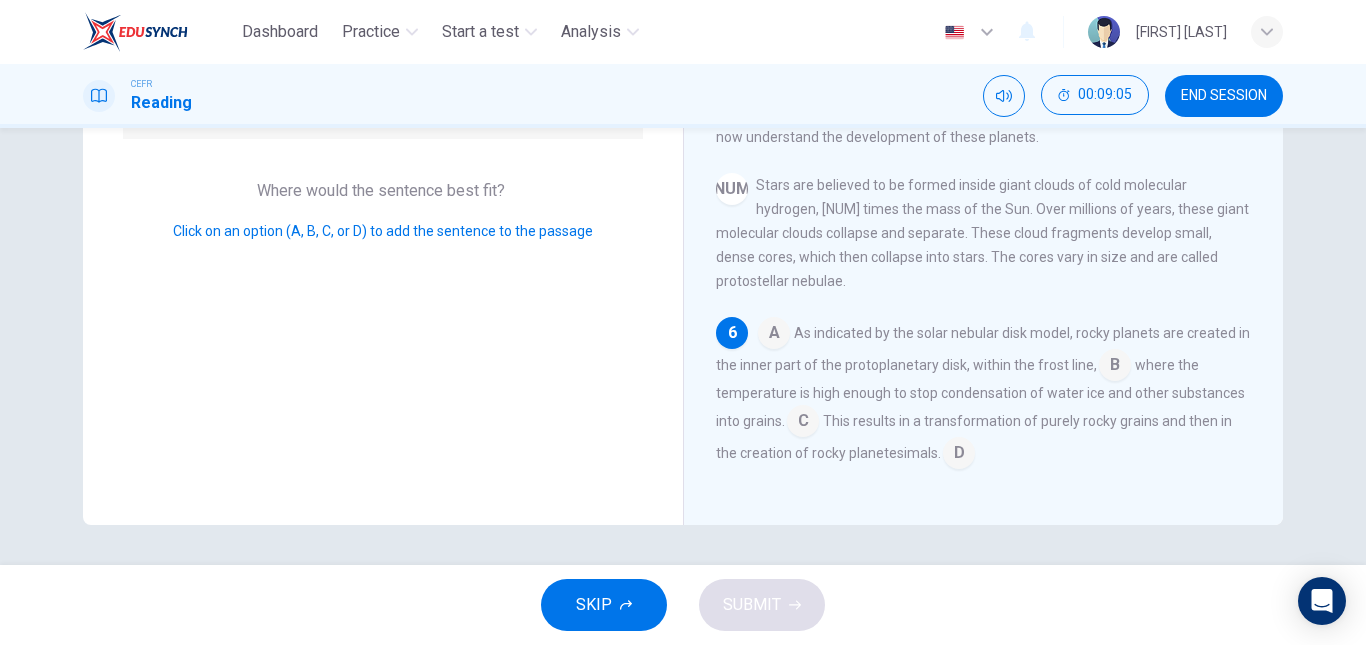 click at bounding box center [774, 335] 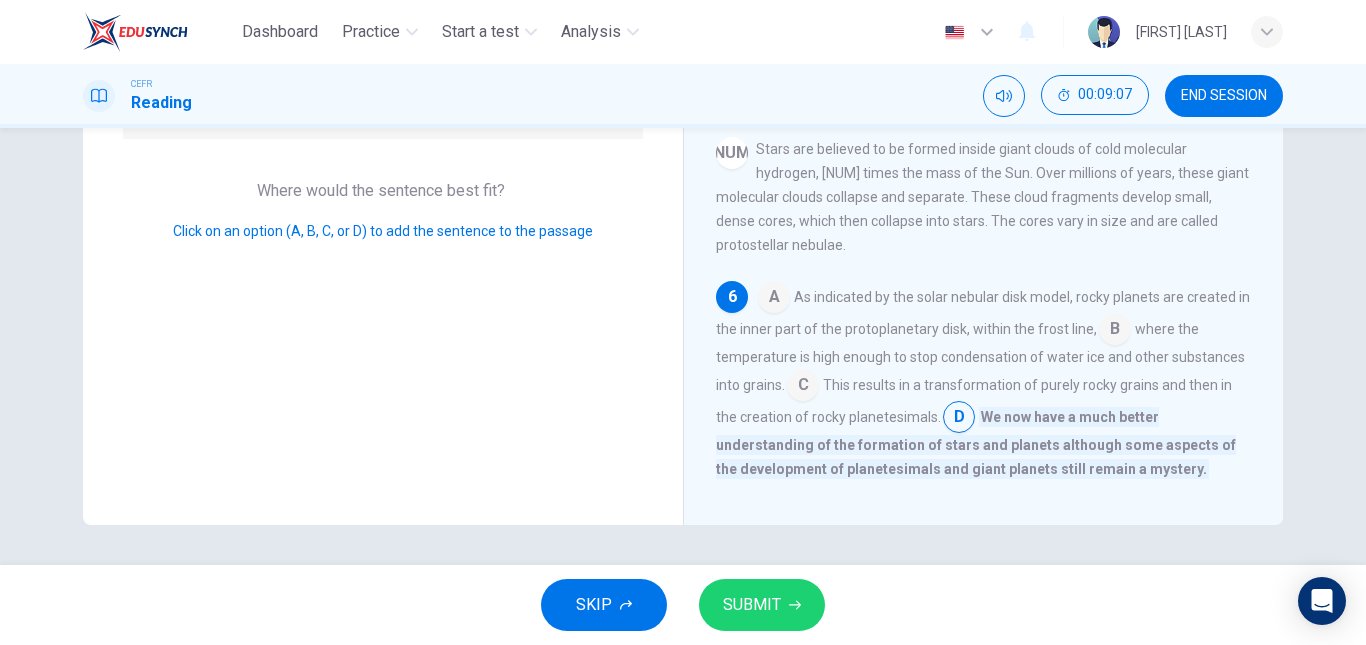 scroll, scrollTop: 669, scrollLeft: 0, axis: vertical 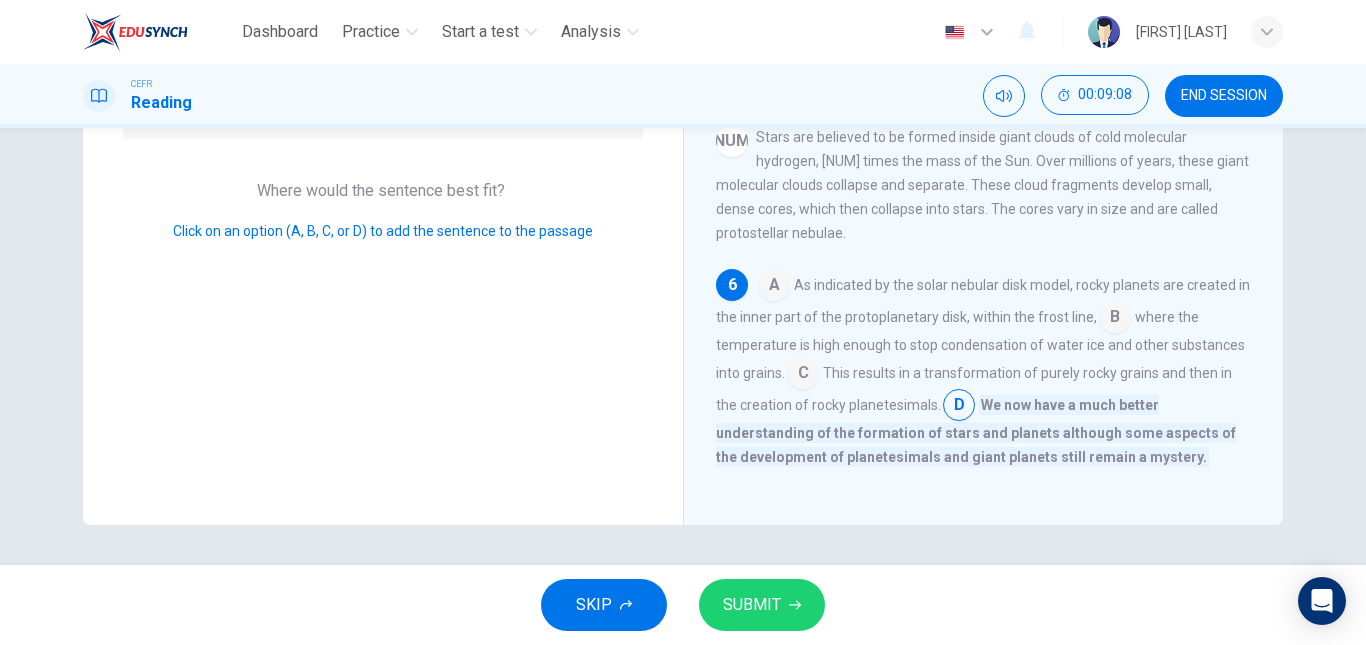 click at bounding box center [774, 287] 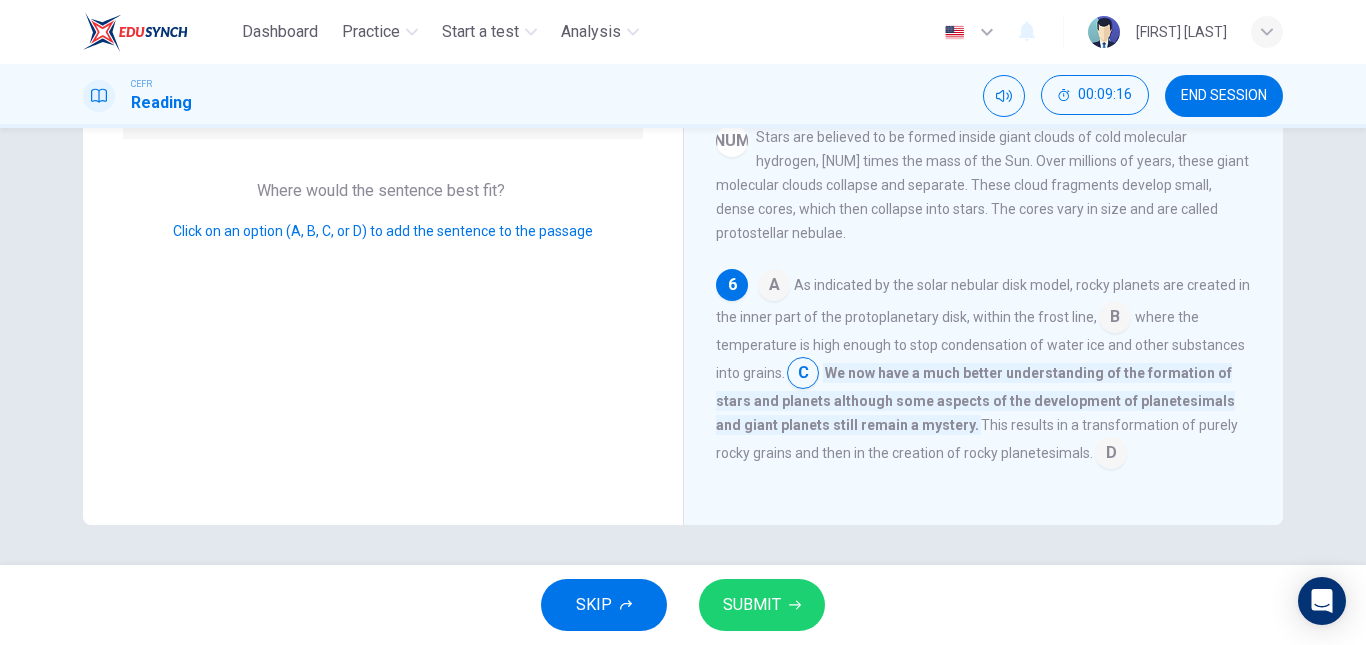 click at bounding box center [774, 287] 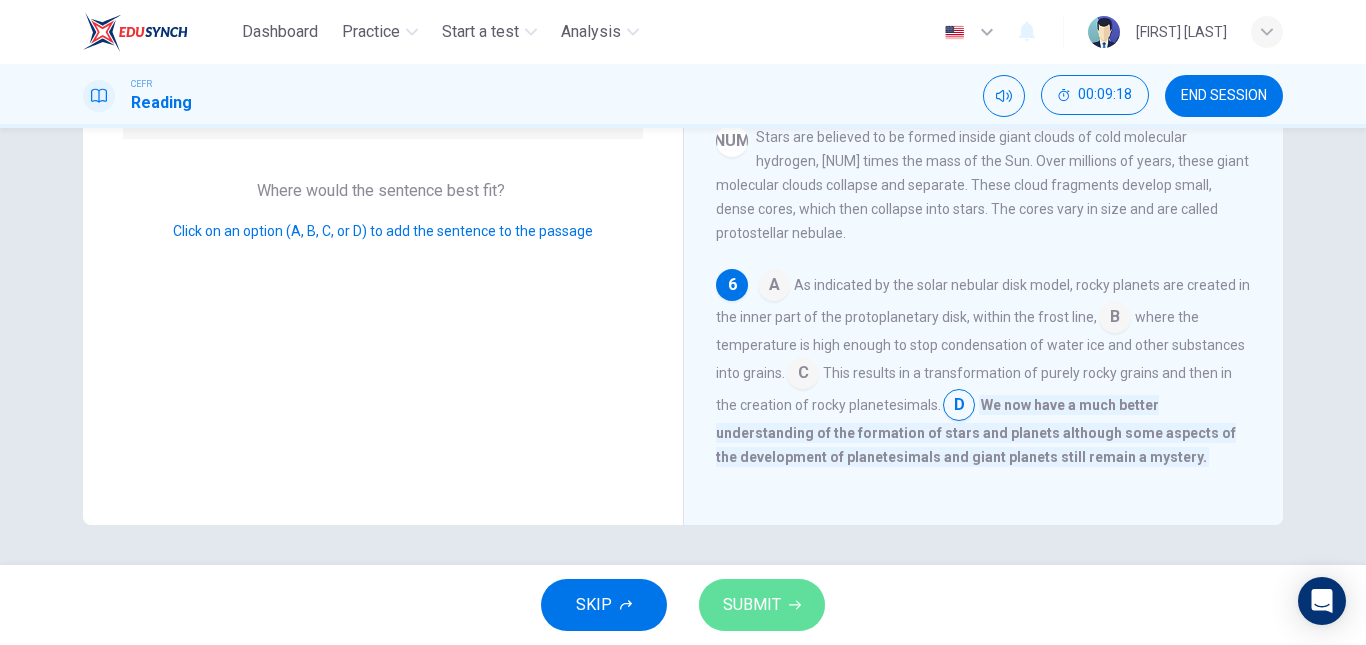 click on "SUBMIT" at bounding box center [762, 605] 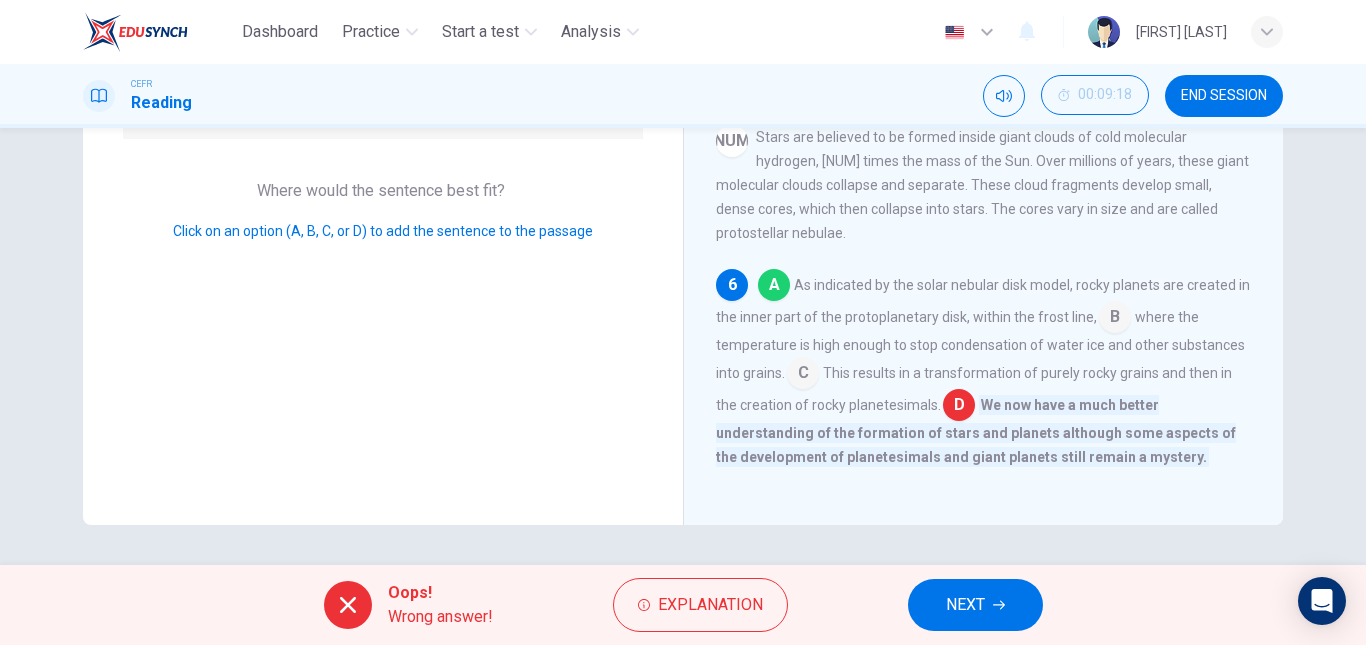 click at bounding box center (774, 287) 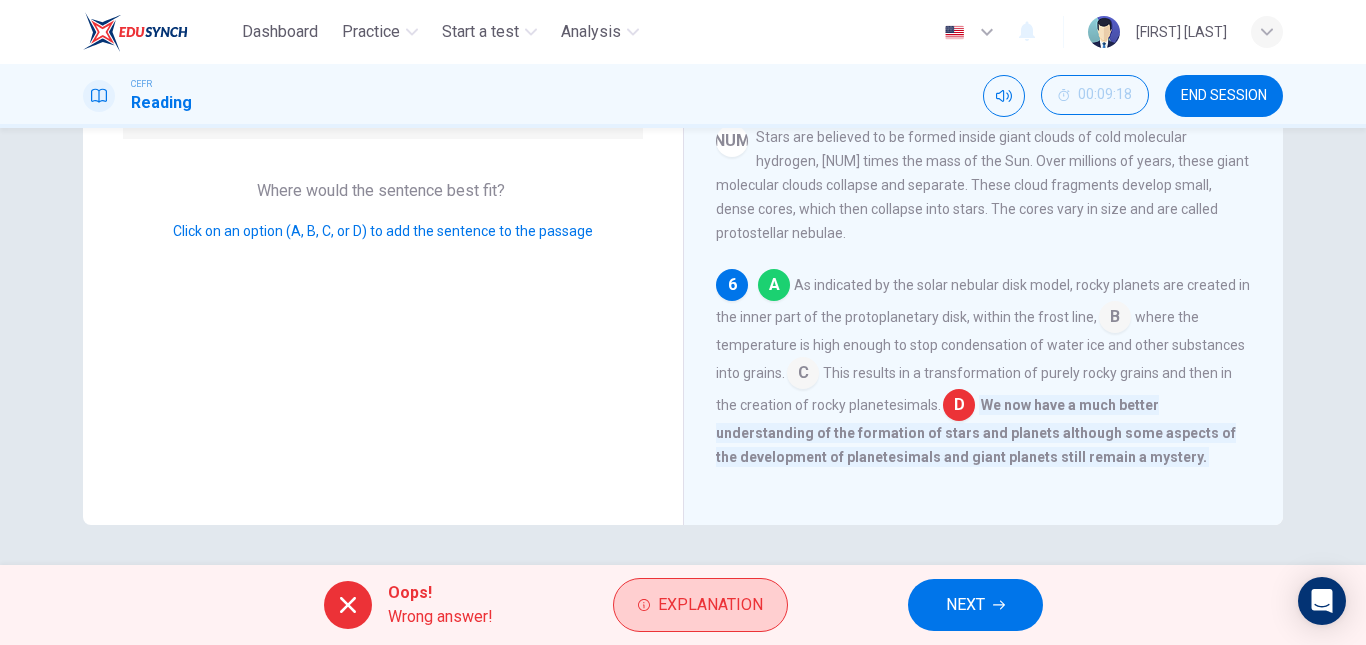 click on "Explanation" at bounding box center [710, 605] 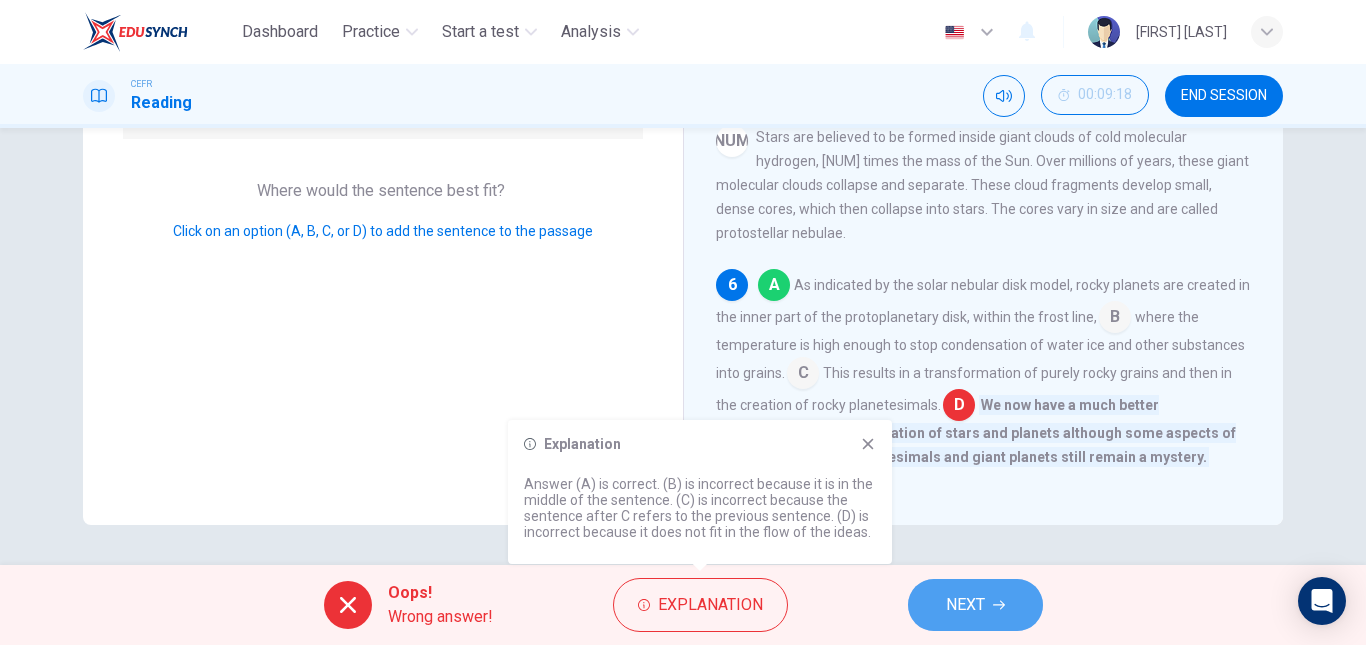 click on "NEXT" at bounding box center (965, 605) 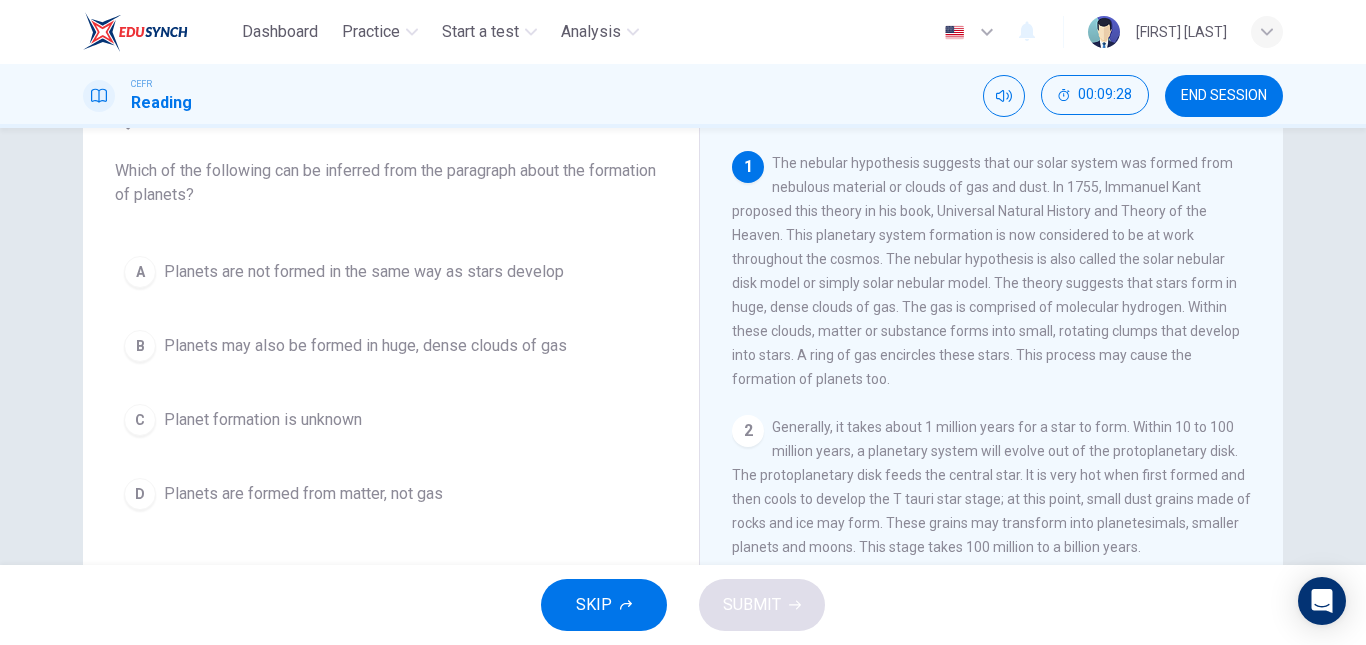 scroll, scrollTop: 106, scrollLeft: 0, axis: vertical 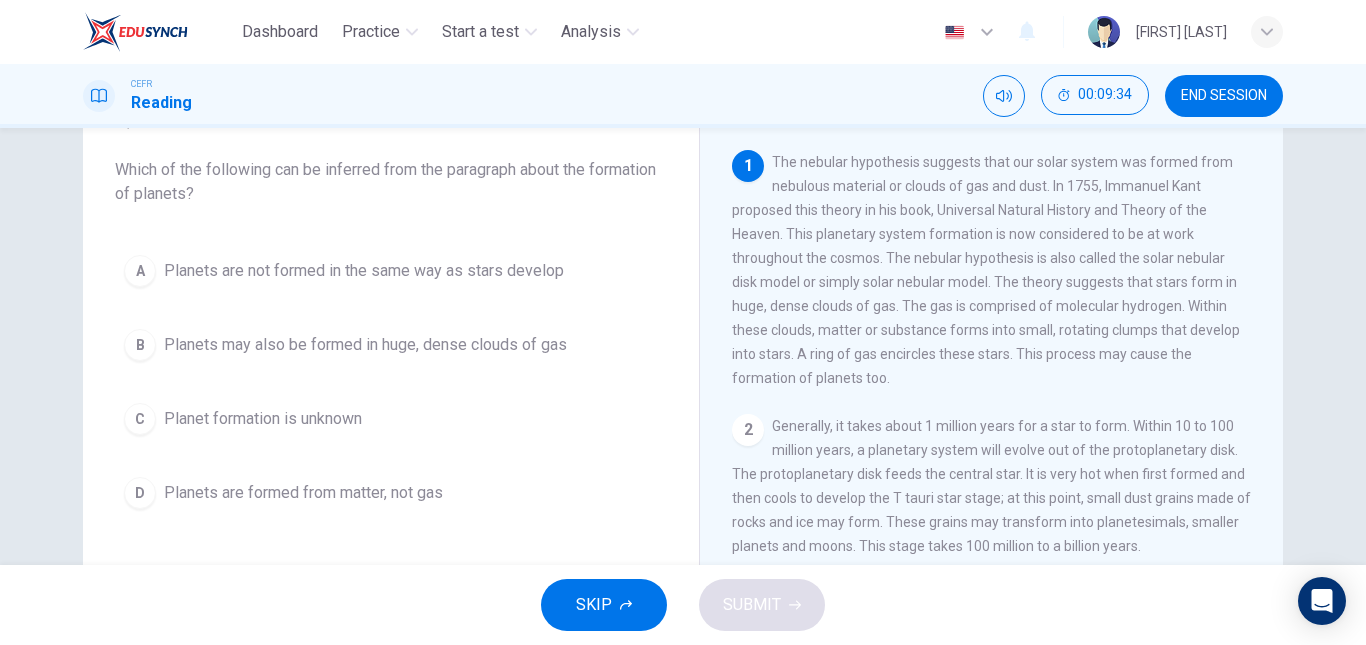 click on "B Planets may also be formed in huge, dense clouds of gas" at bounding box center [391, 345] 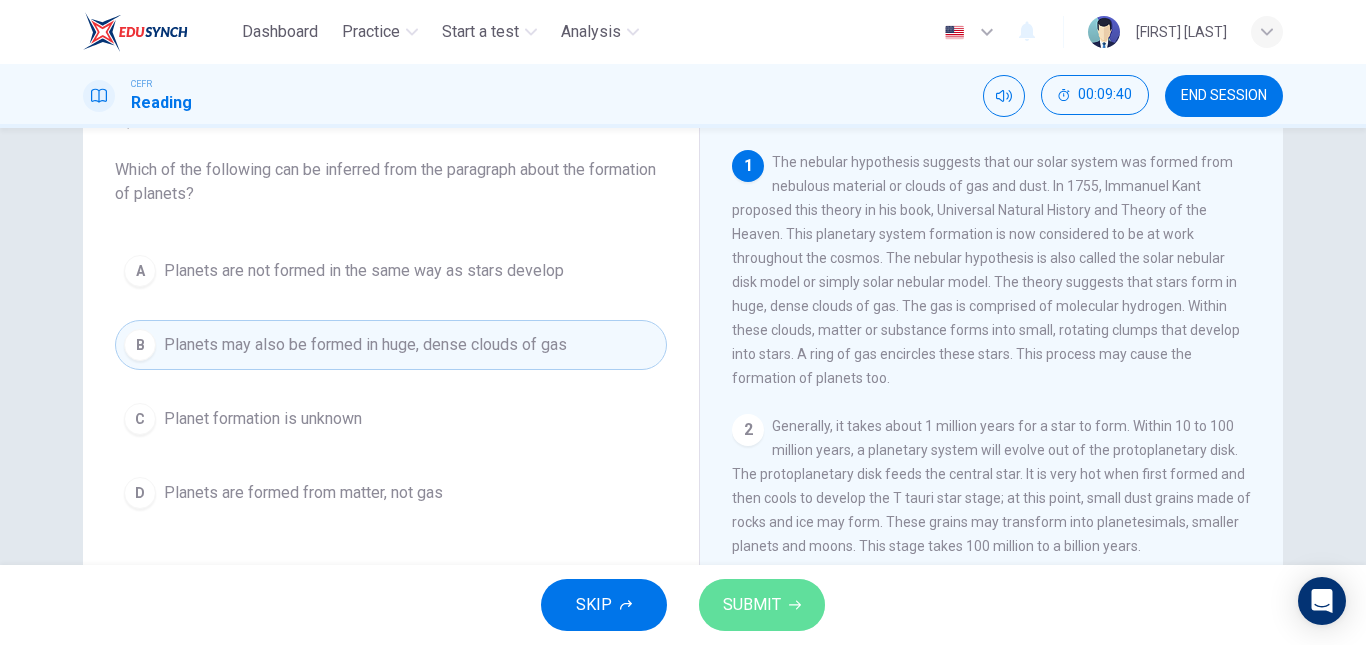 click on "SUBMIT" at bounding box center [762, 605] 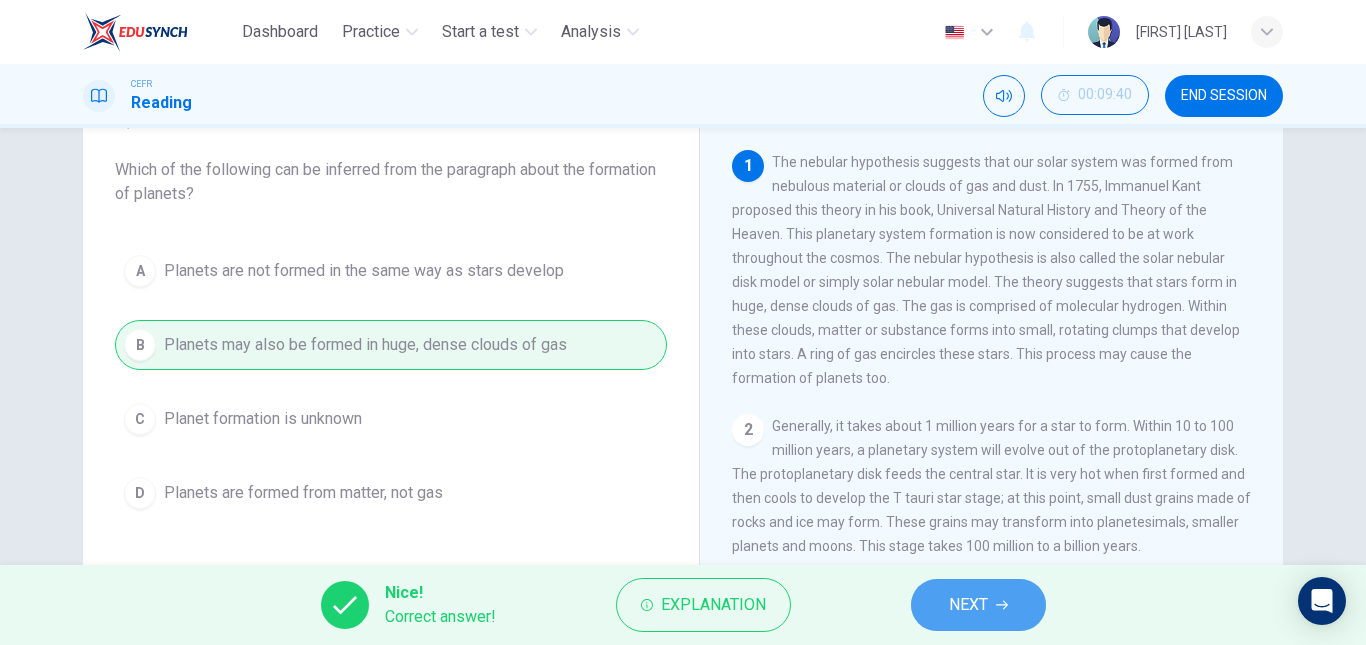 click on "NEXT" at bounding box center (978, 605) 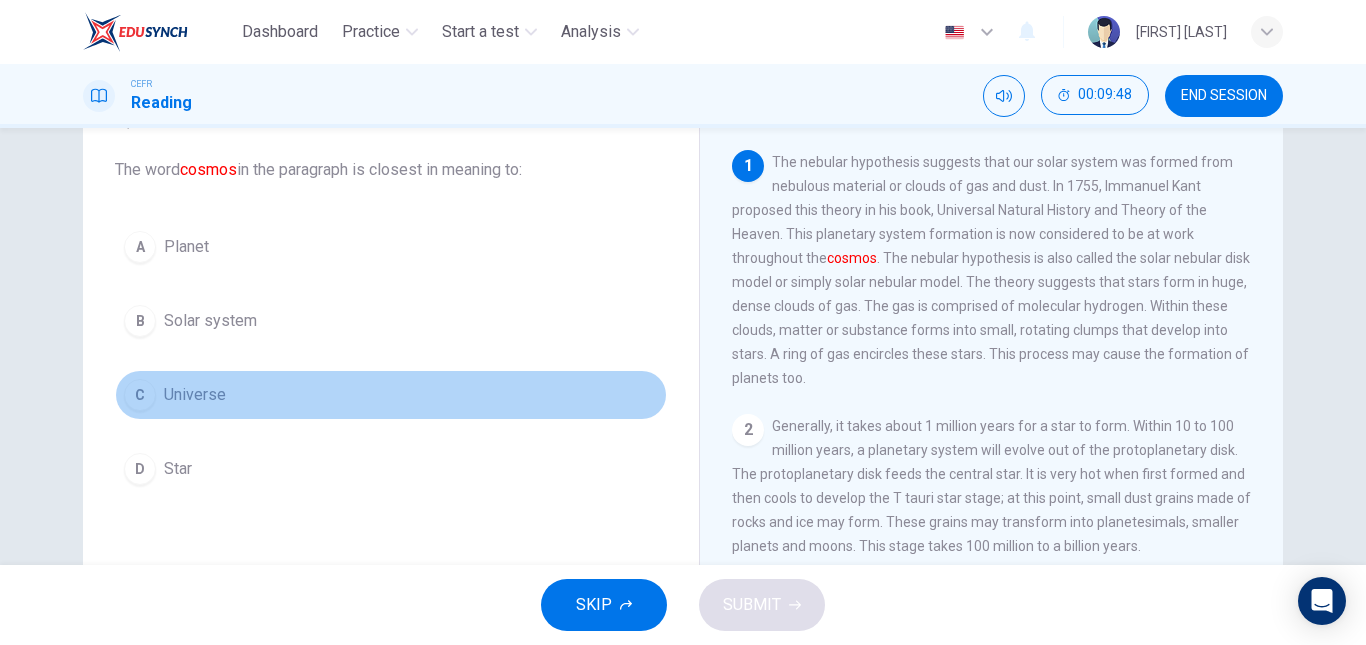 click on "Universe" at bounding box center (186, 247) 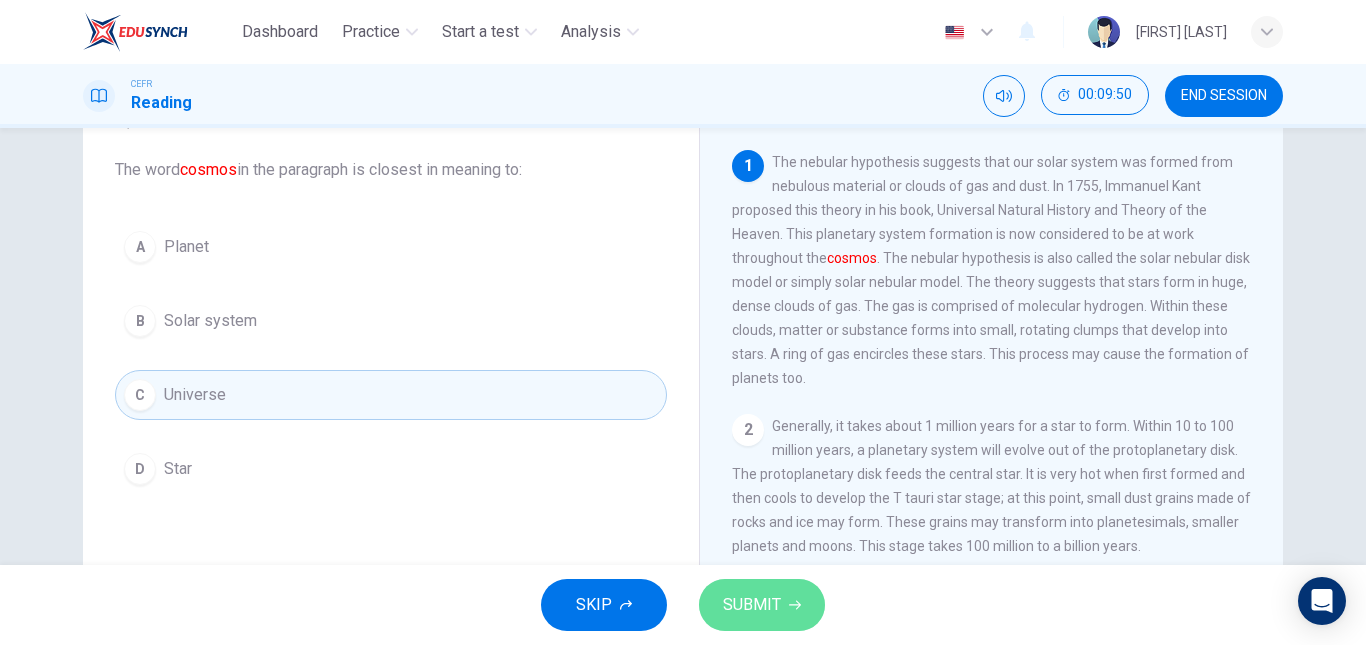 click on "SUBMIT" at bounding box center (752, 605) 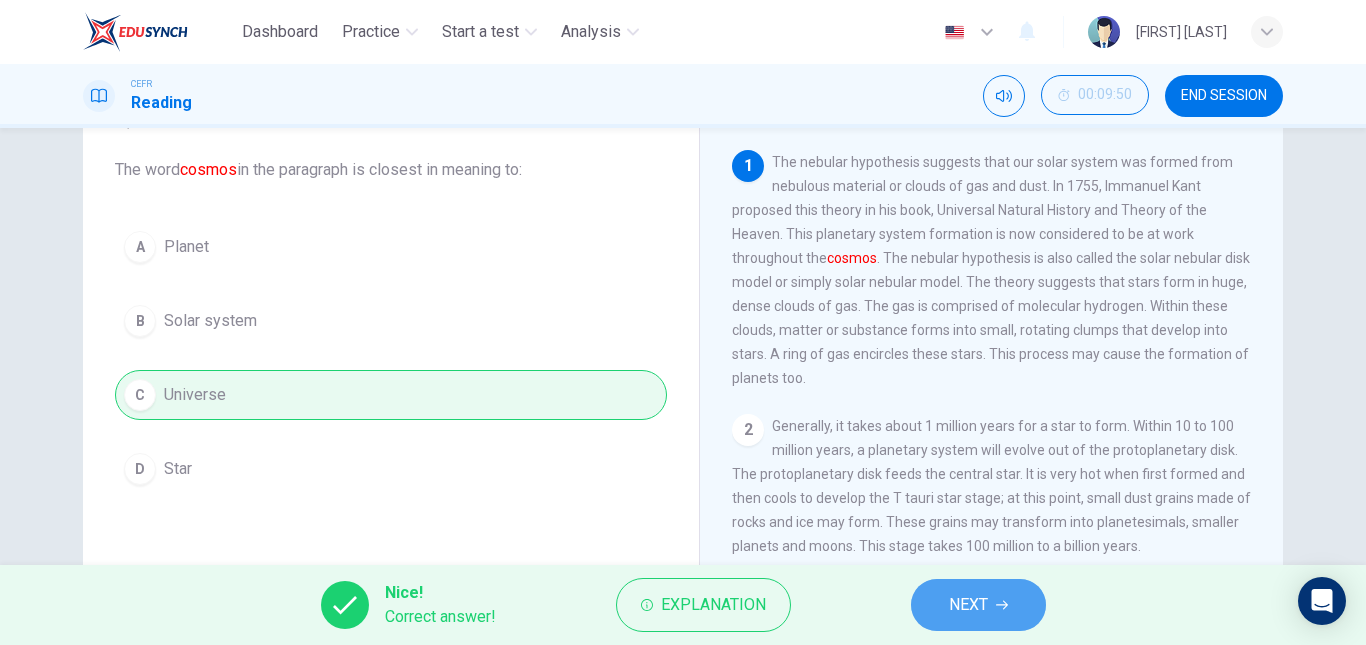 click on "NEXT" at bounding box center (978, 605) 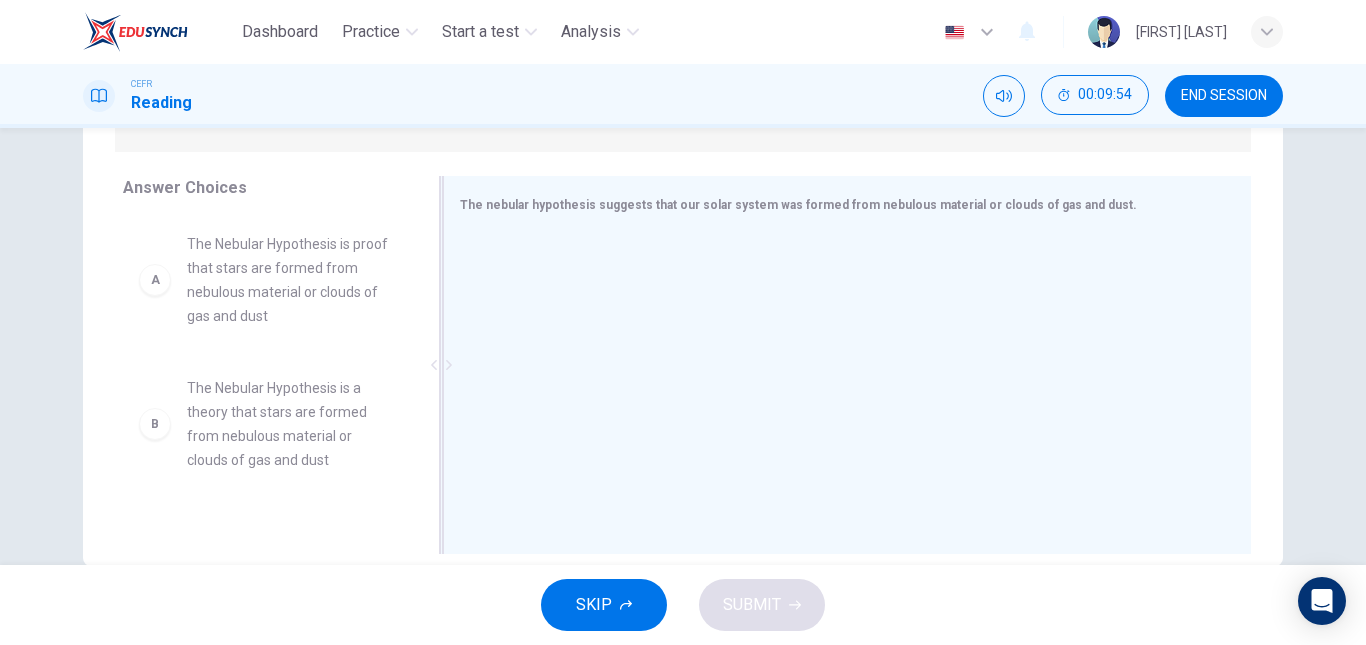 scroll, scrollTop: 298, scrollLeft: 0, axis: vertical 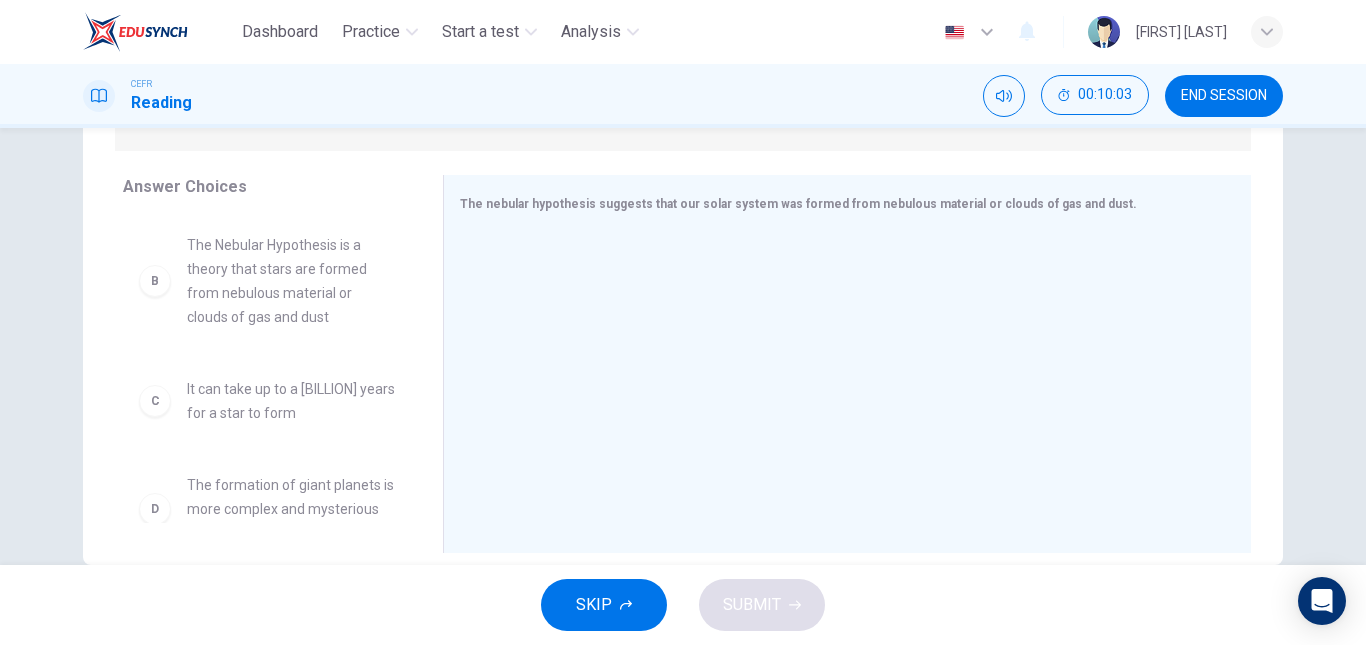 click on "B The Nebular Hypothesis is a theory that stars are formed from nebulous material or clouds of gas and dust" at bounding box center (267, 137) 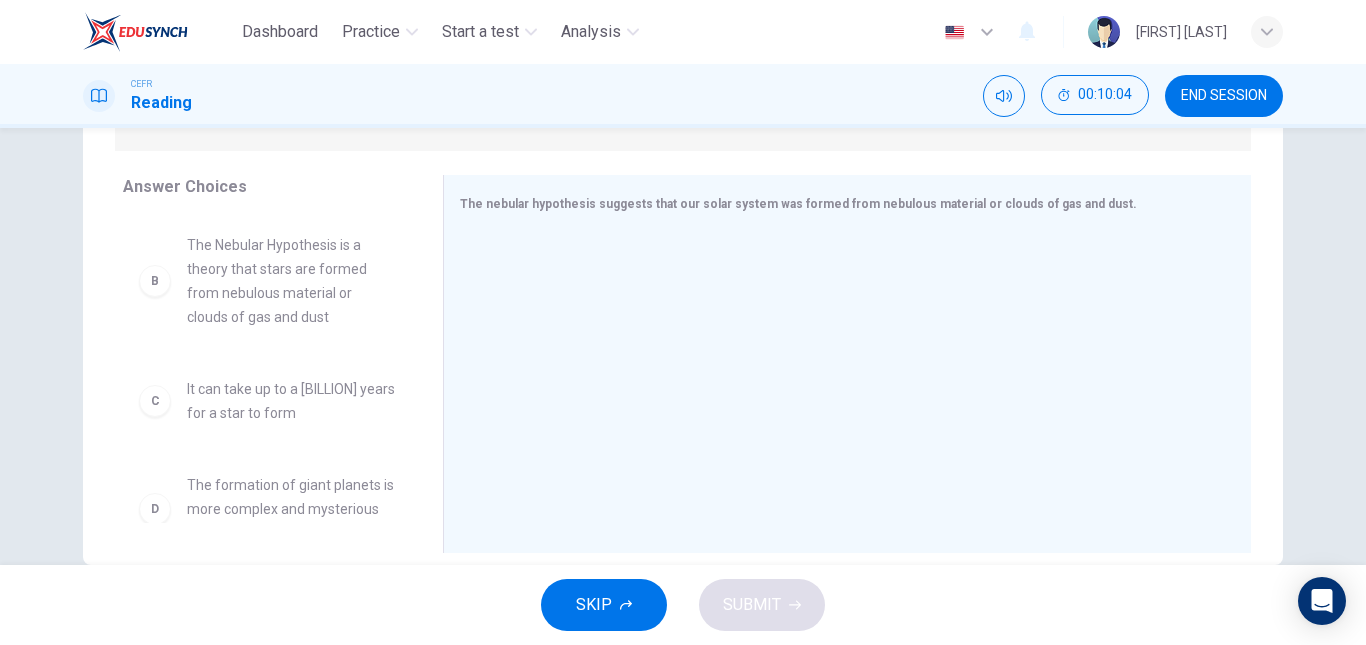 click on "B" at bounding box center [155, 137] 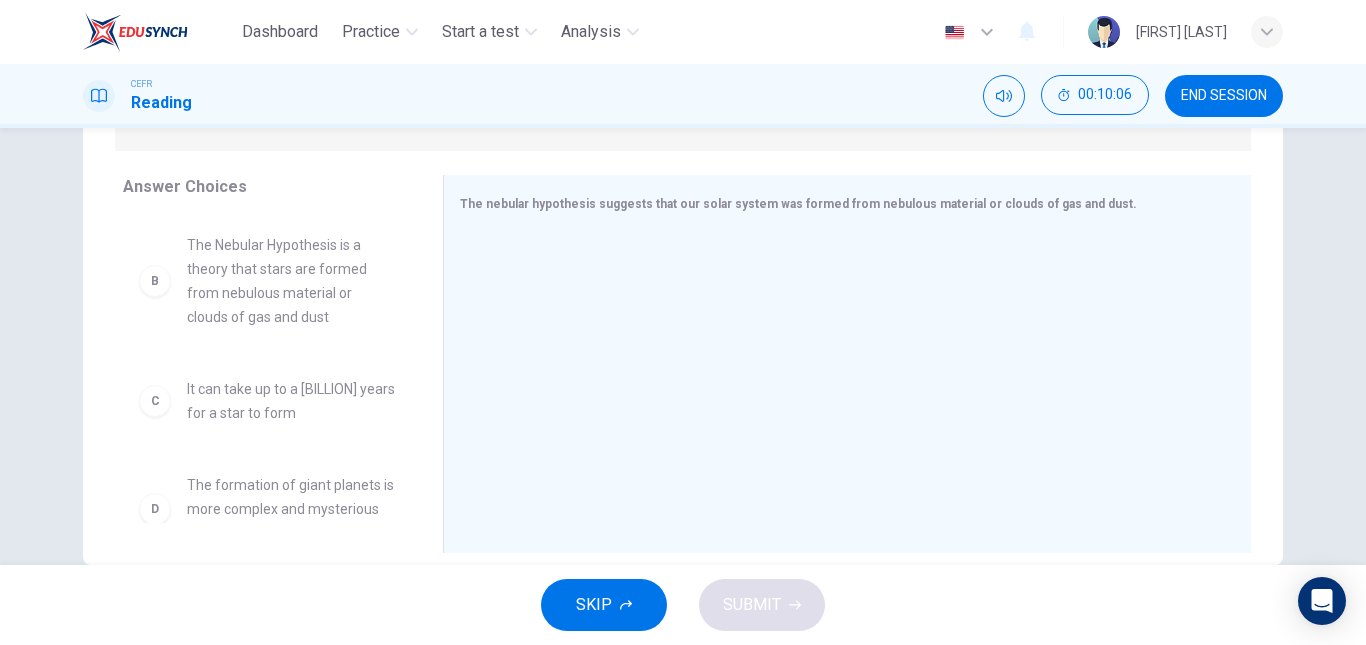 click on "B" at bounding box center (155, 137) 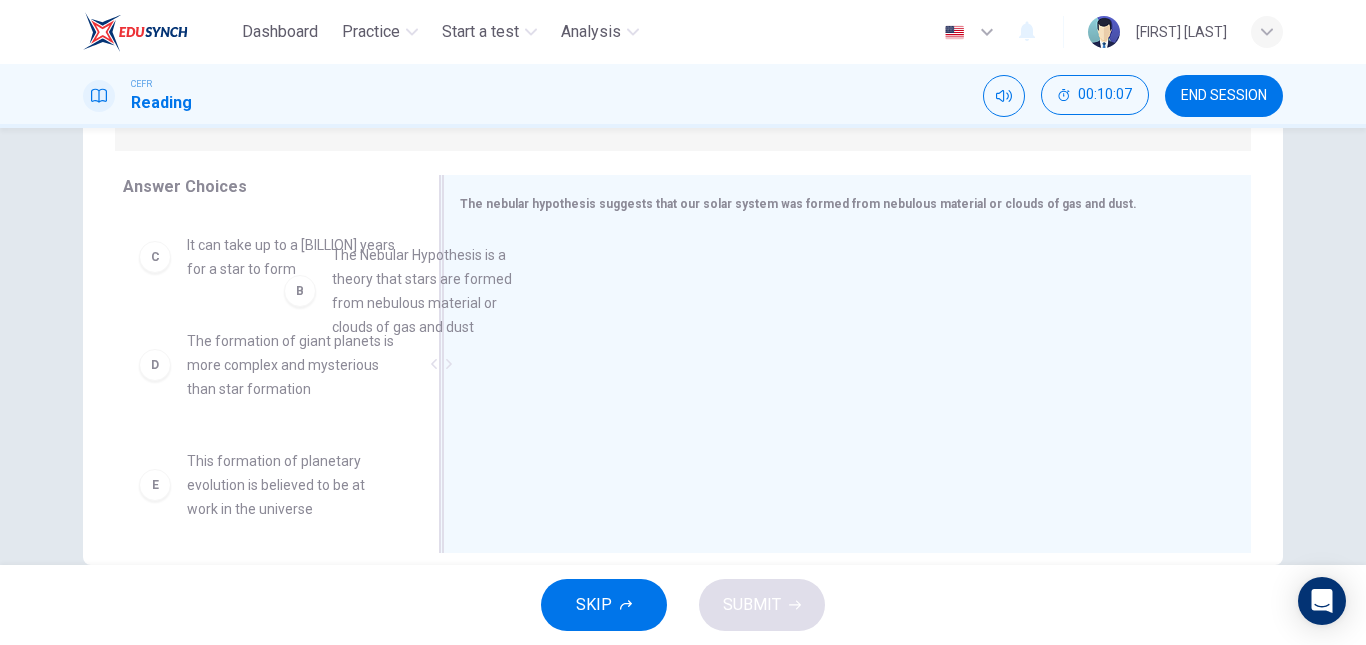 scroll, scrollTop: 135, scrollLeft: 0, axis: vertical 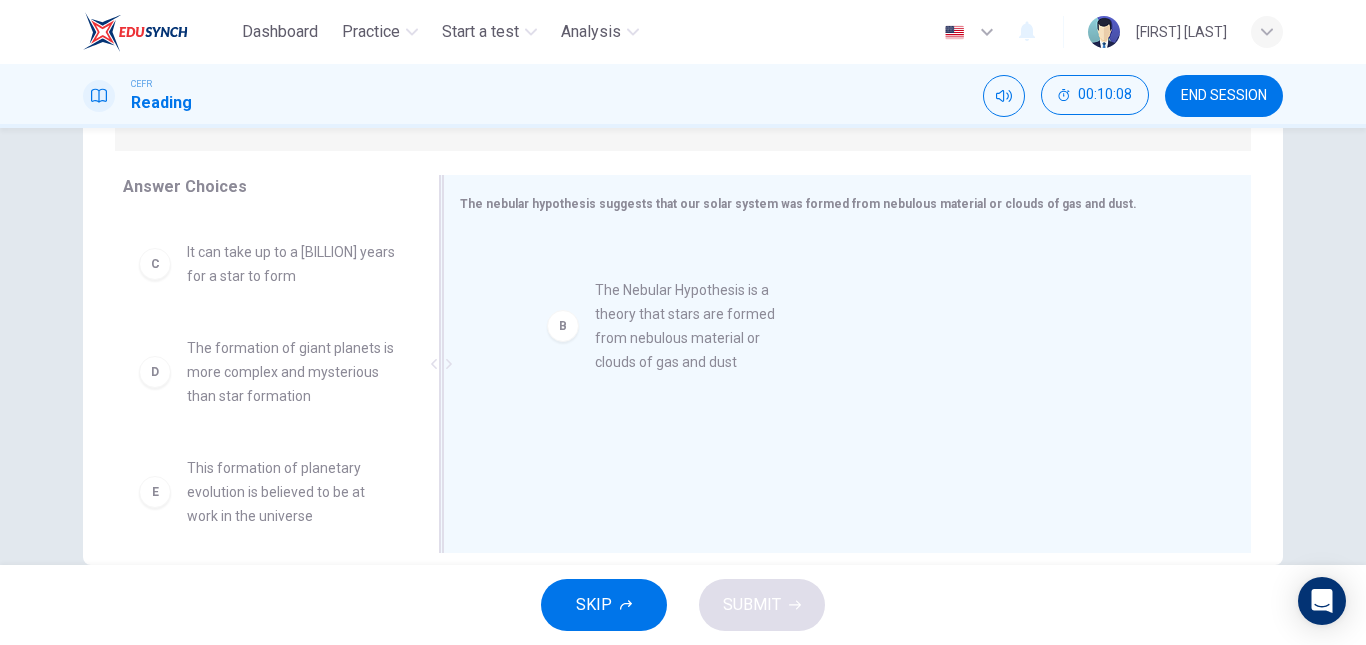 drag, startPoint x: 212, startPoint y: 287, endPoint x: 649, endPoint y: 335, distance: 439.62827 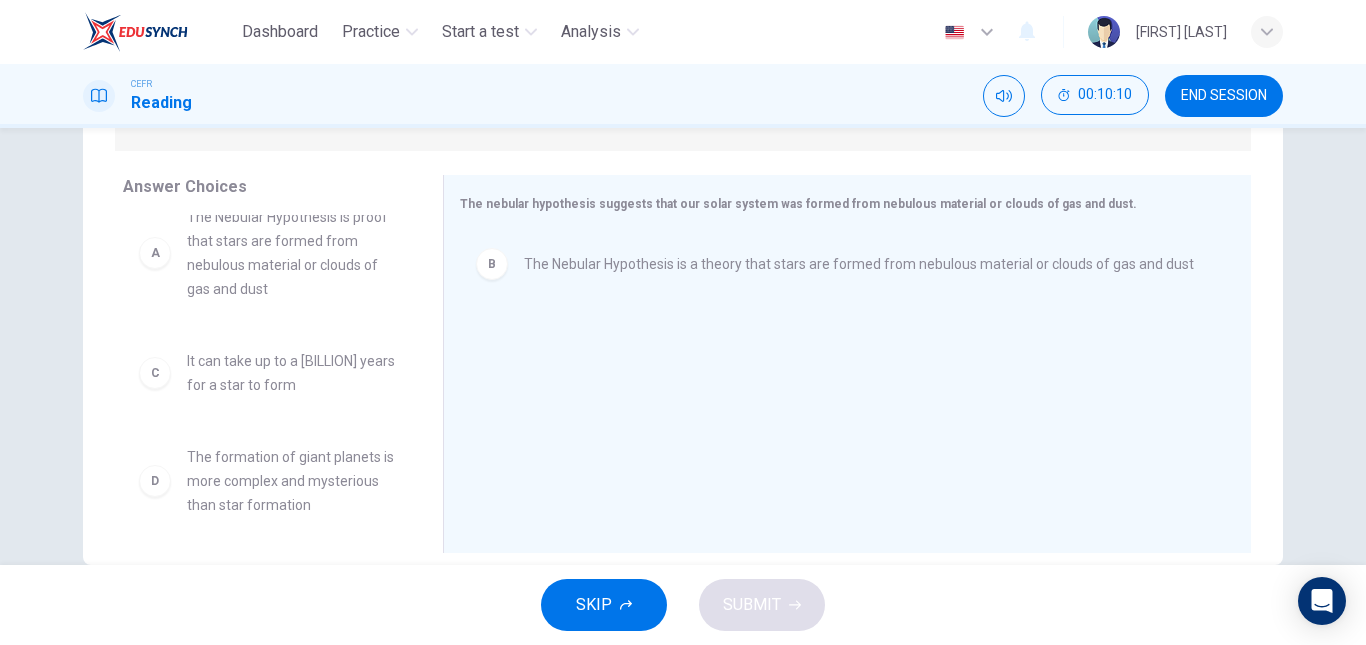 scroll, scrollTop: 6, scrollLeft: 0, axis: vertical 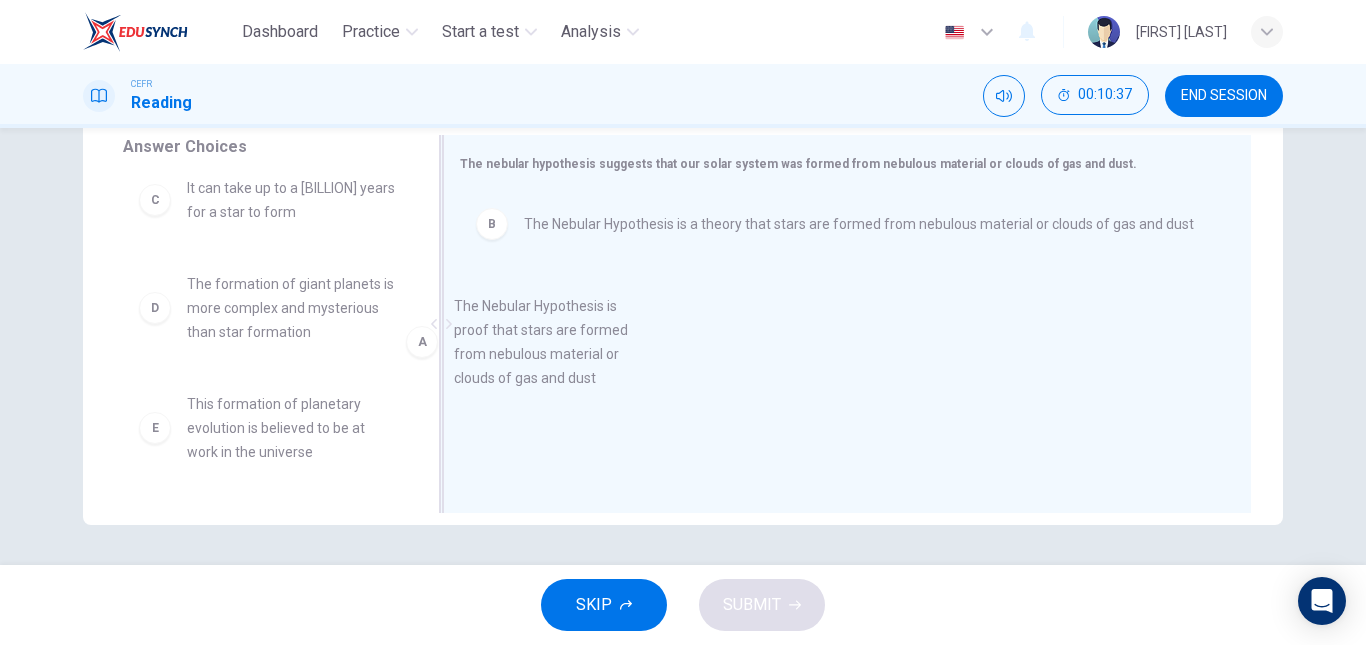drag, startPoint x: 260, startPoint y: 253, endPoint x: 655, endPoint y: 374, distance: 413.11743 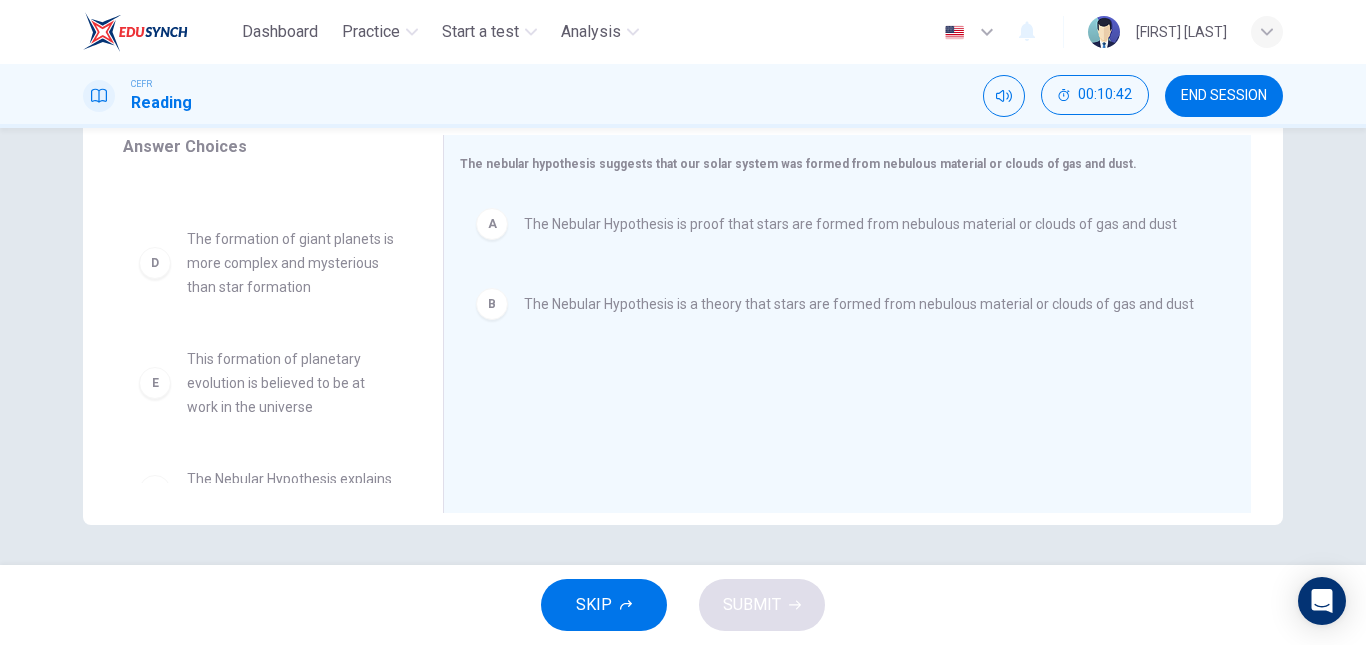 scroll, scrollTop: 62, scrollLeft: 0, axis: vertical 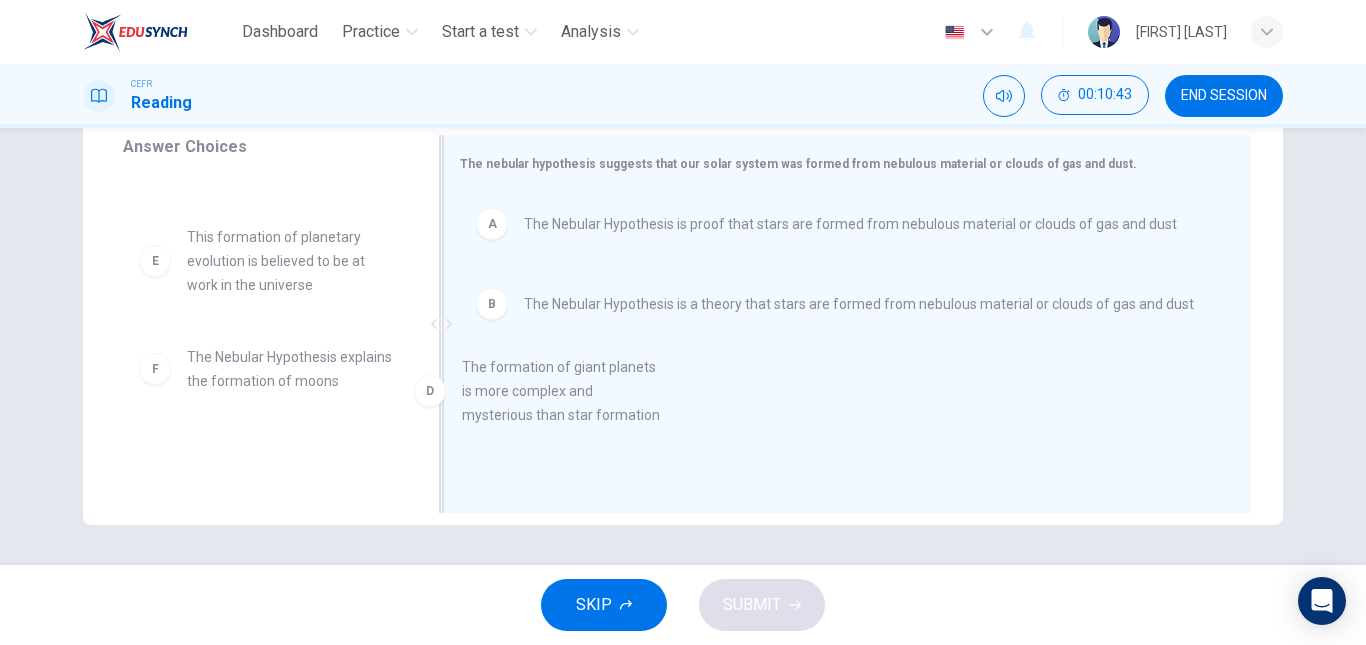 drag, startPoint x: 316, startPoint y: 273, endPoint x: 725, endPoint y: 414, distance: 432.62222 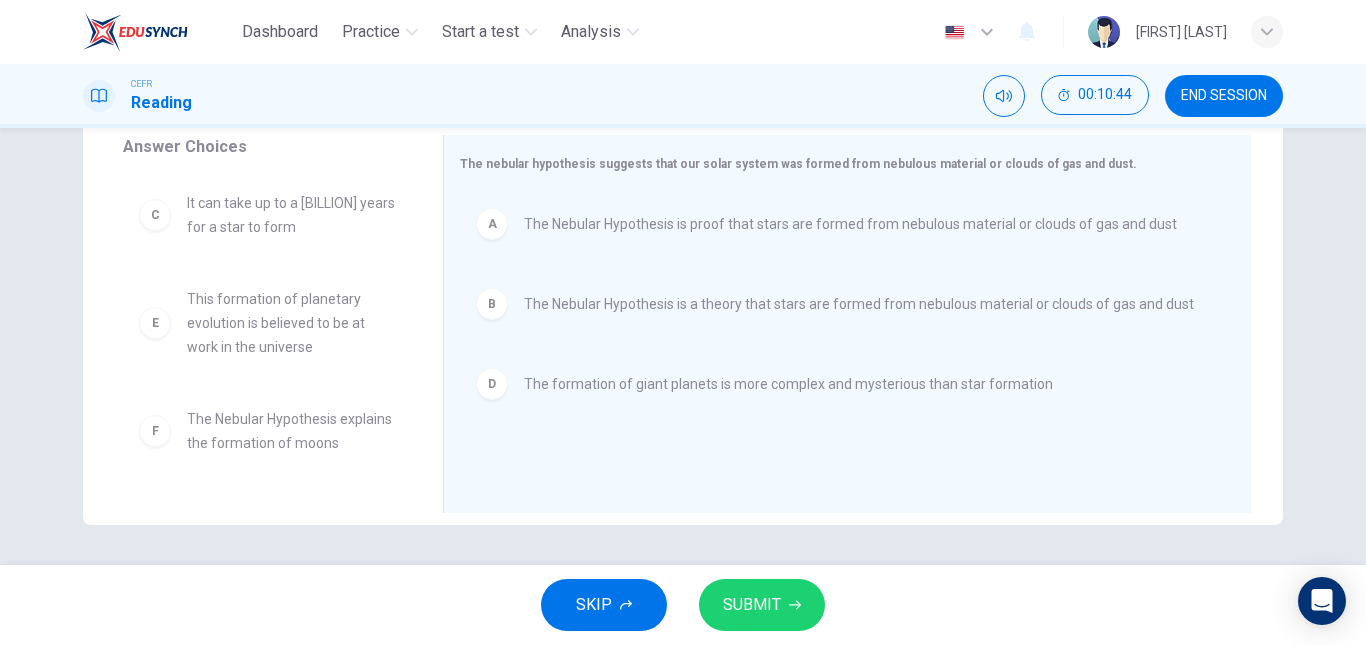 scroll, scrollTop: 12, scrollLeft: 0, axis: vertical 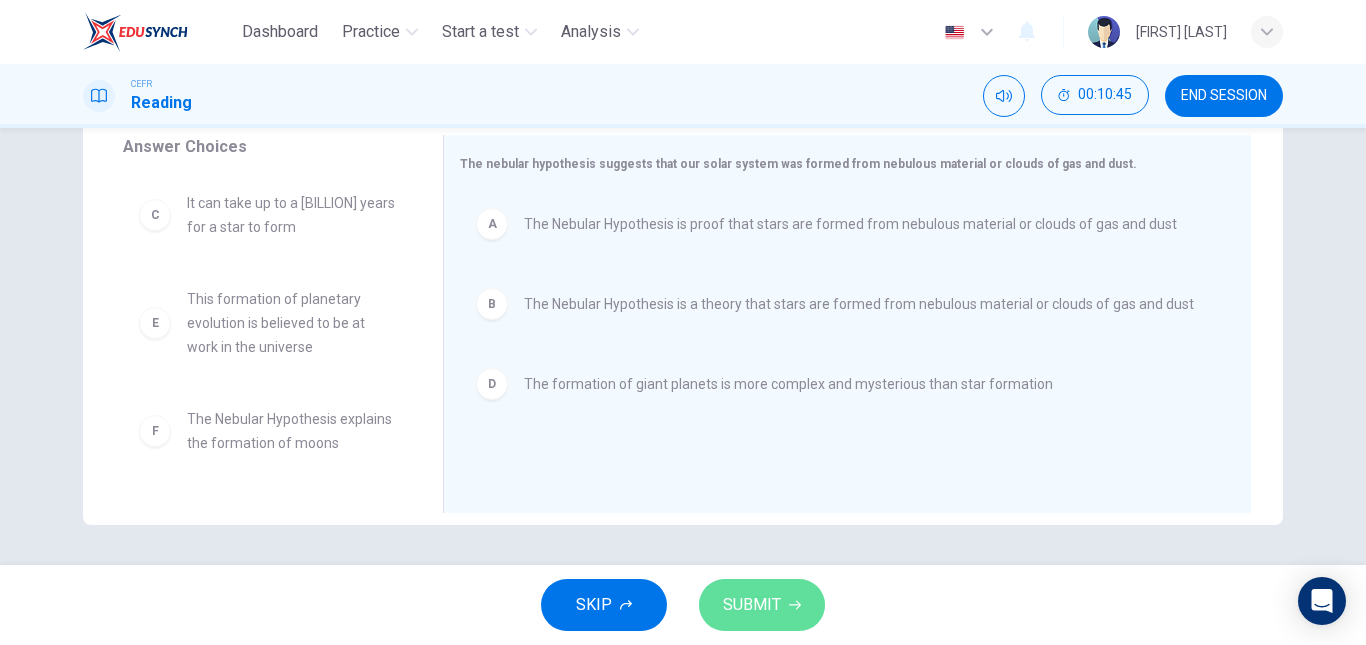 click on "SUBMIT" at bounding box center (762, 605) 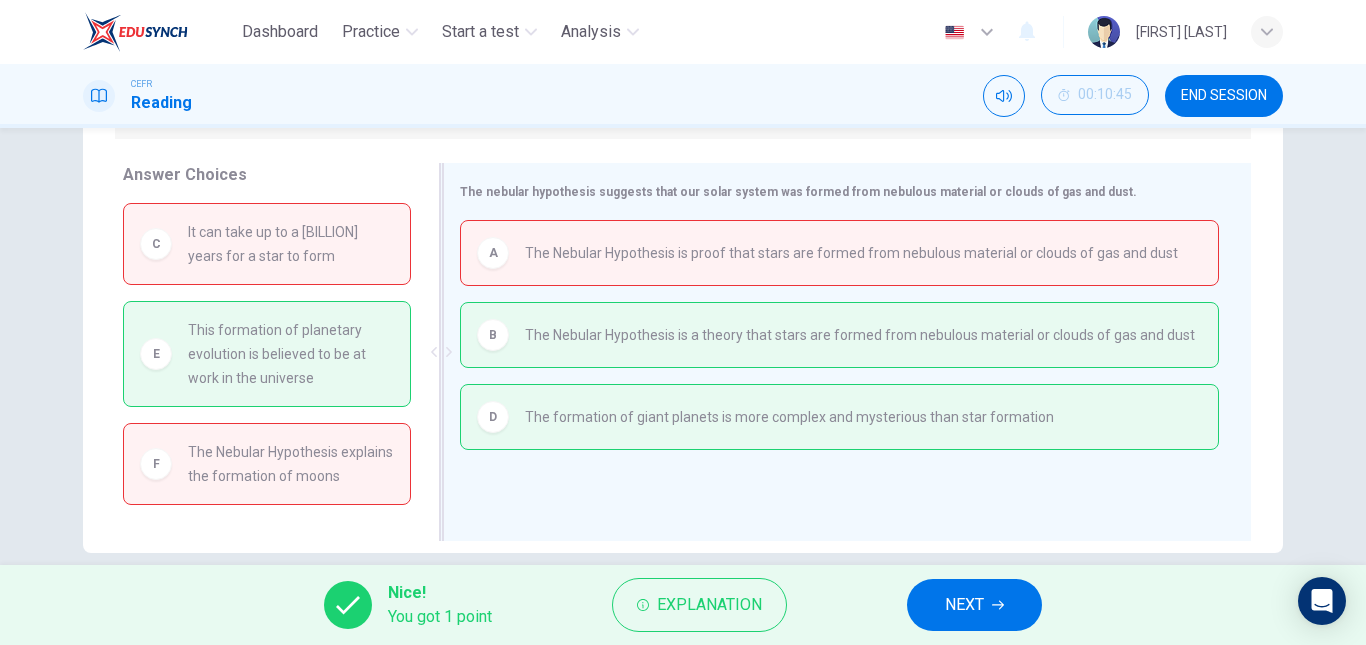 scroll, scrollTop: 315, scrollLeft: 0, axis: vertical 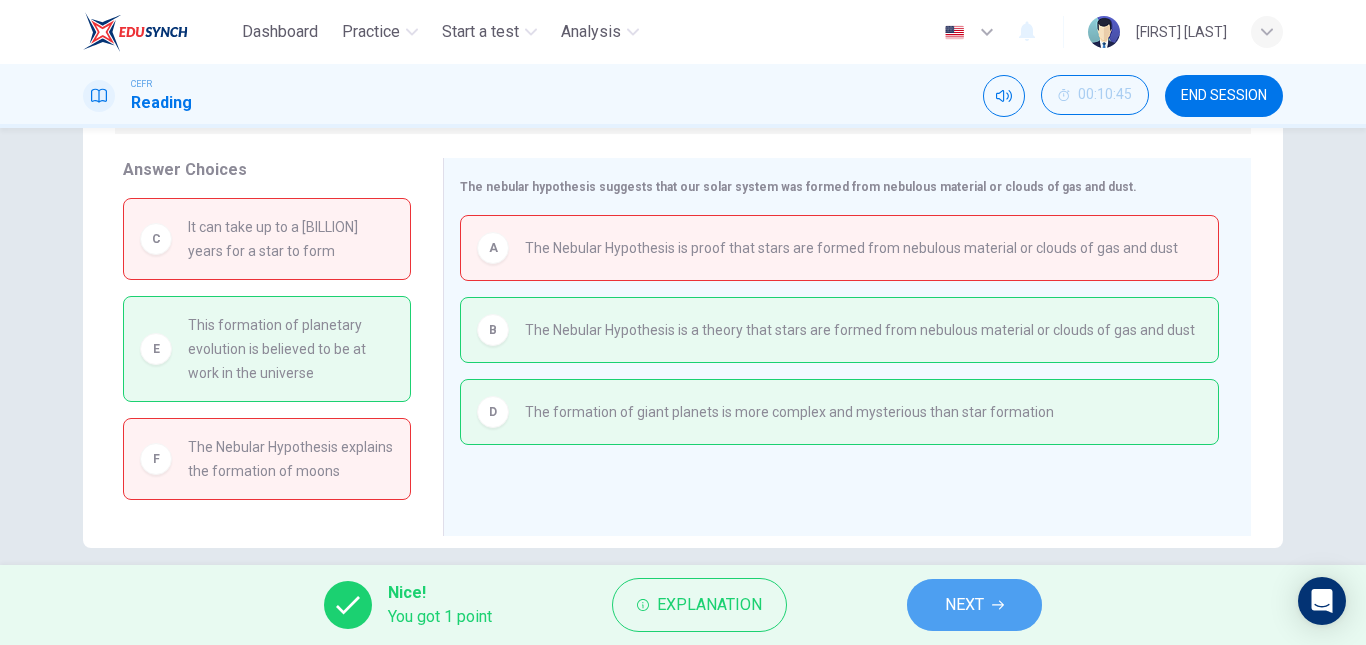 click on "NEXT" at bounding box center (964, 605) 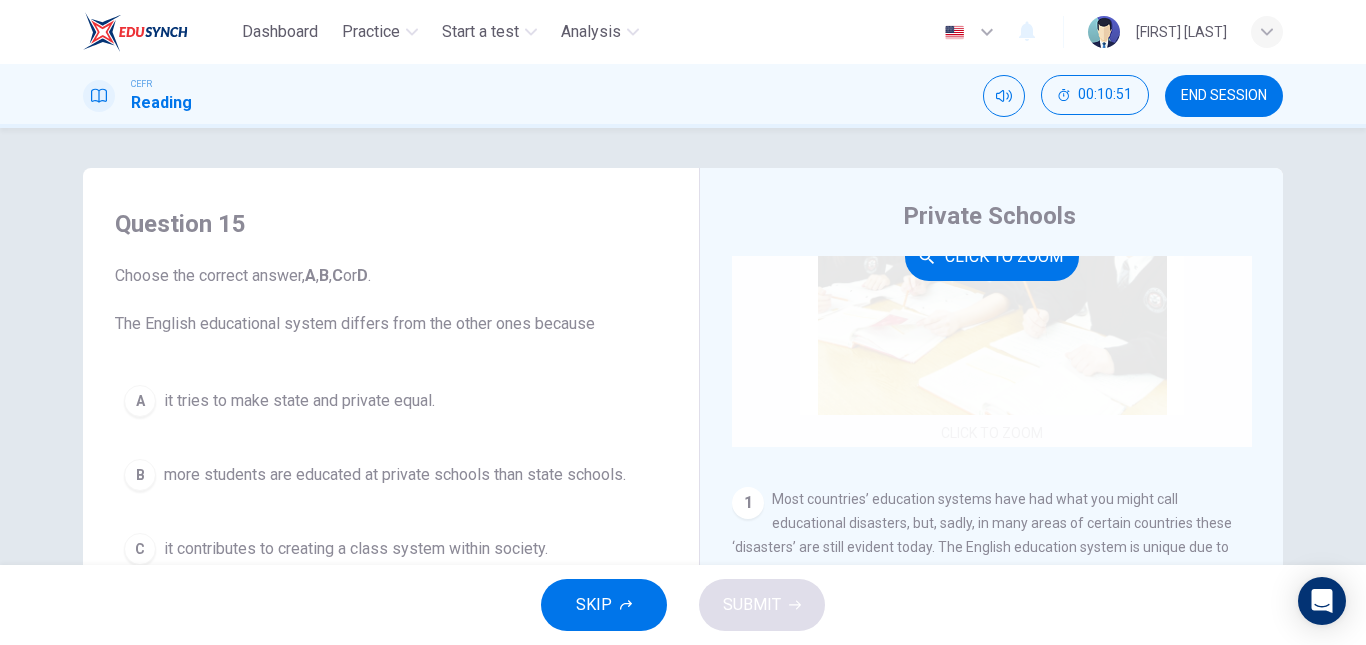 scroll, scrollTop: 0, scrollLeft: 0, axis: both 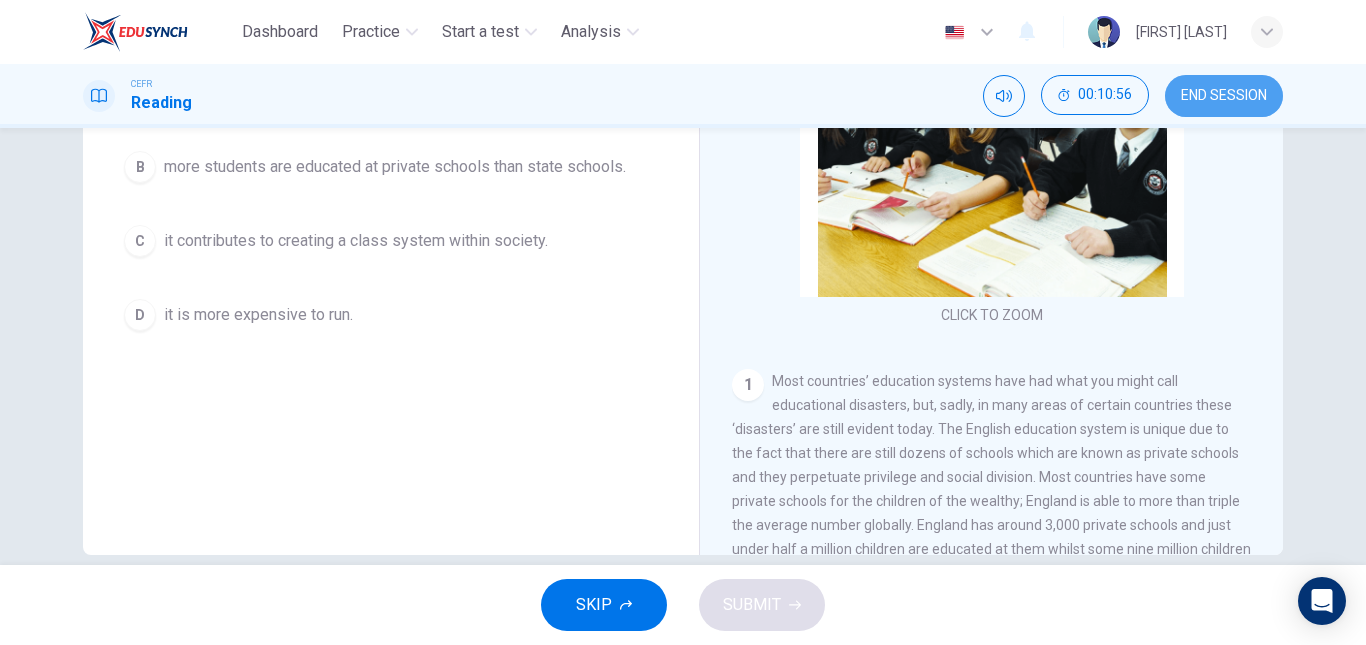 click on "END SESSION" at bounding box center [1224, 96] 